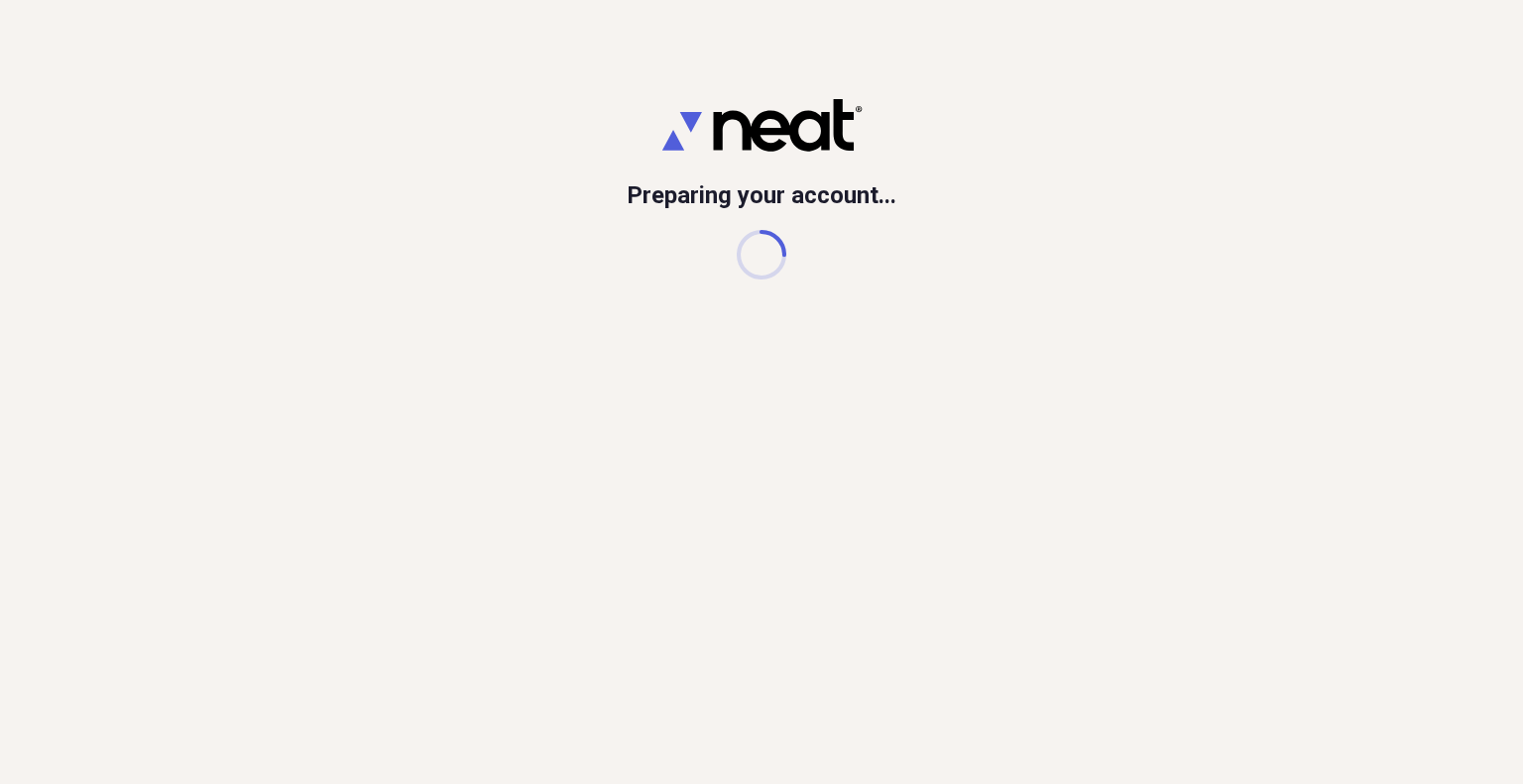 scroll, scrollTop: 0, scrollLeft: 0, axis: both 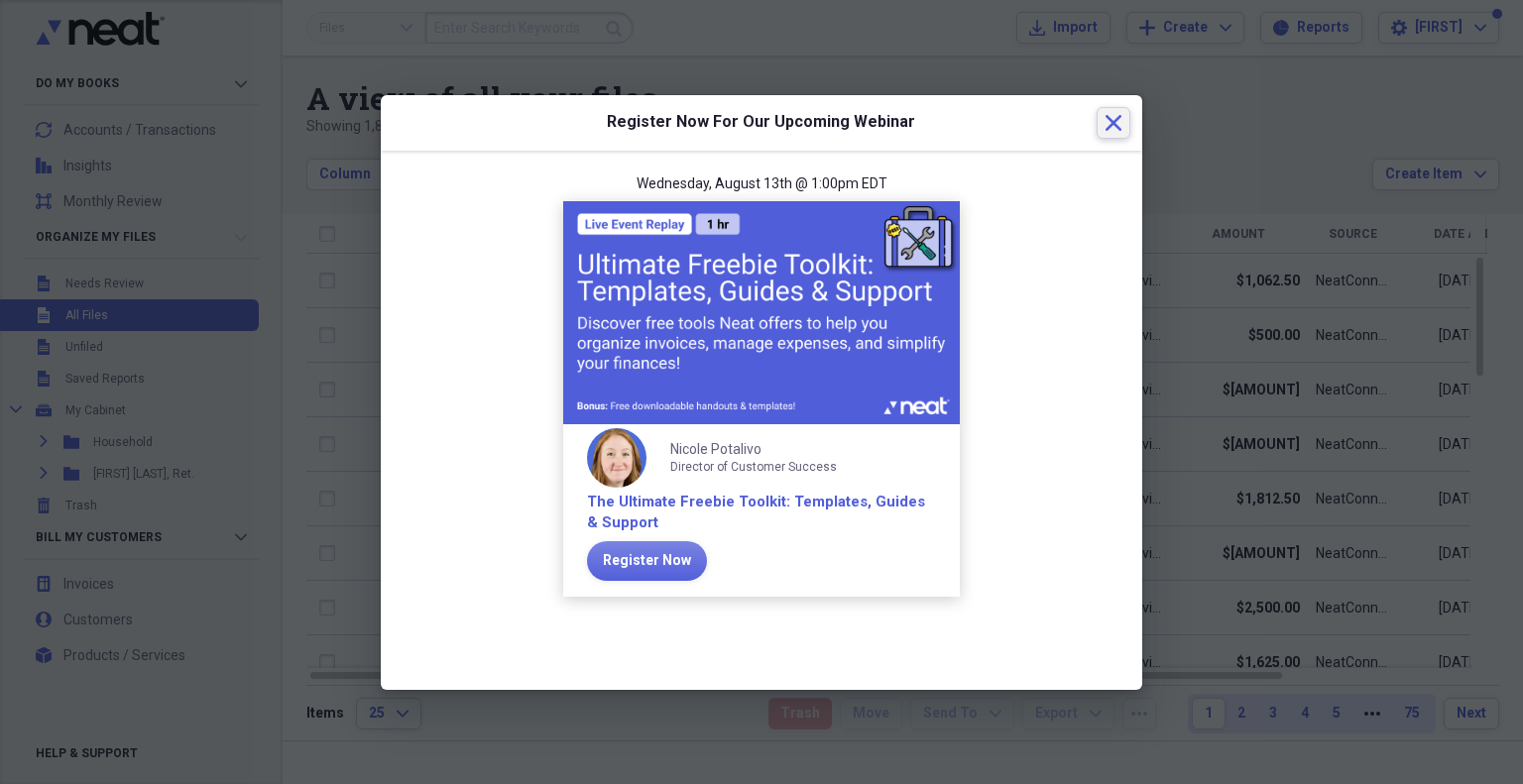 click on "Close" 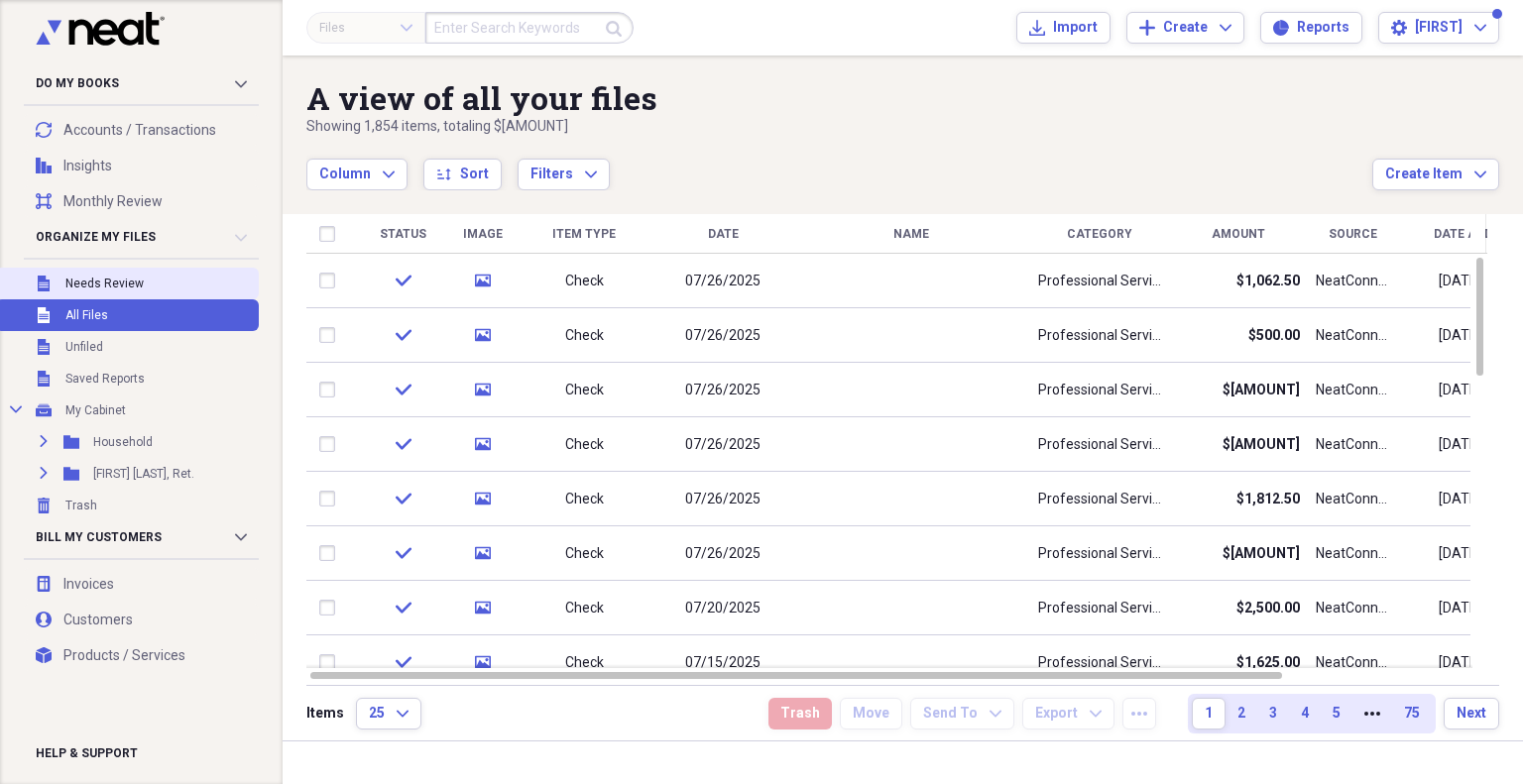 click on "Unfiled Needs Review" at bounding box center [127, 283] 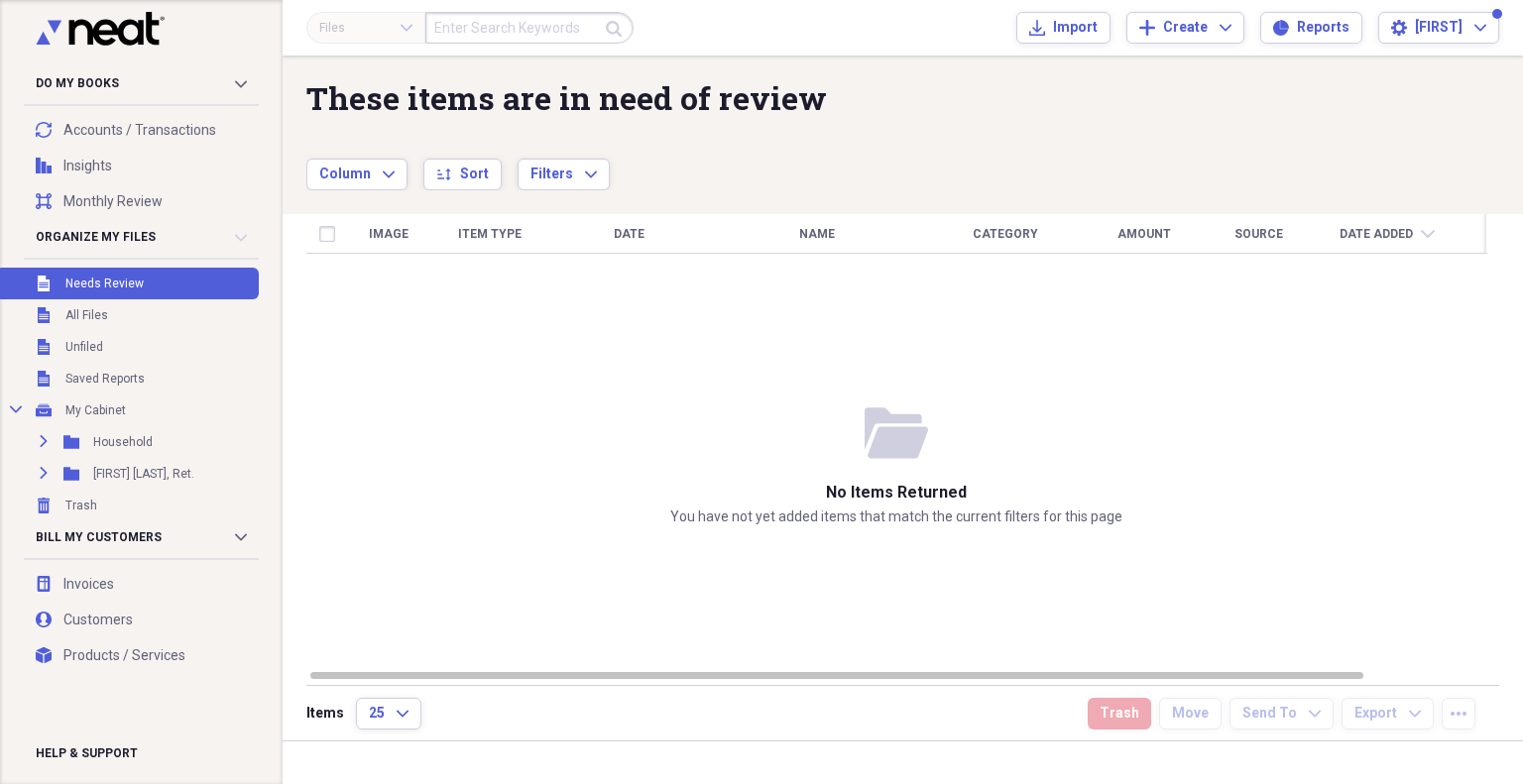 click on "These items are in need of review" at bounding box center [839, 98] 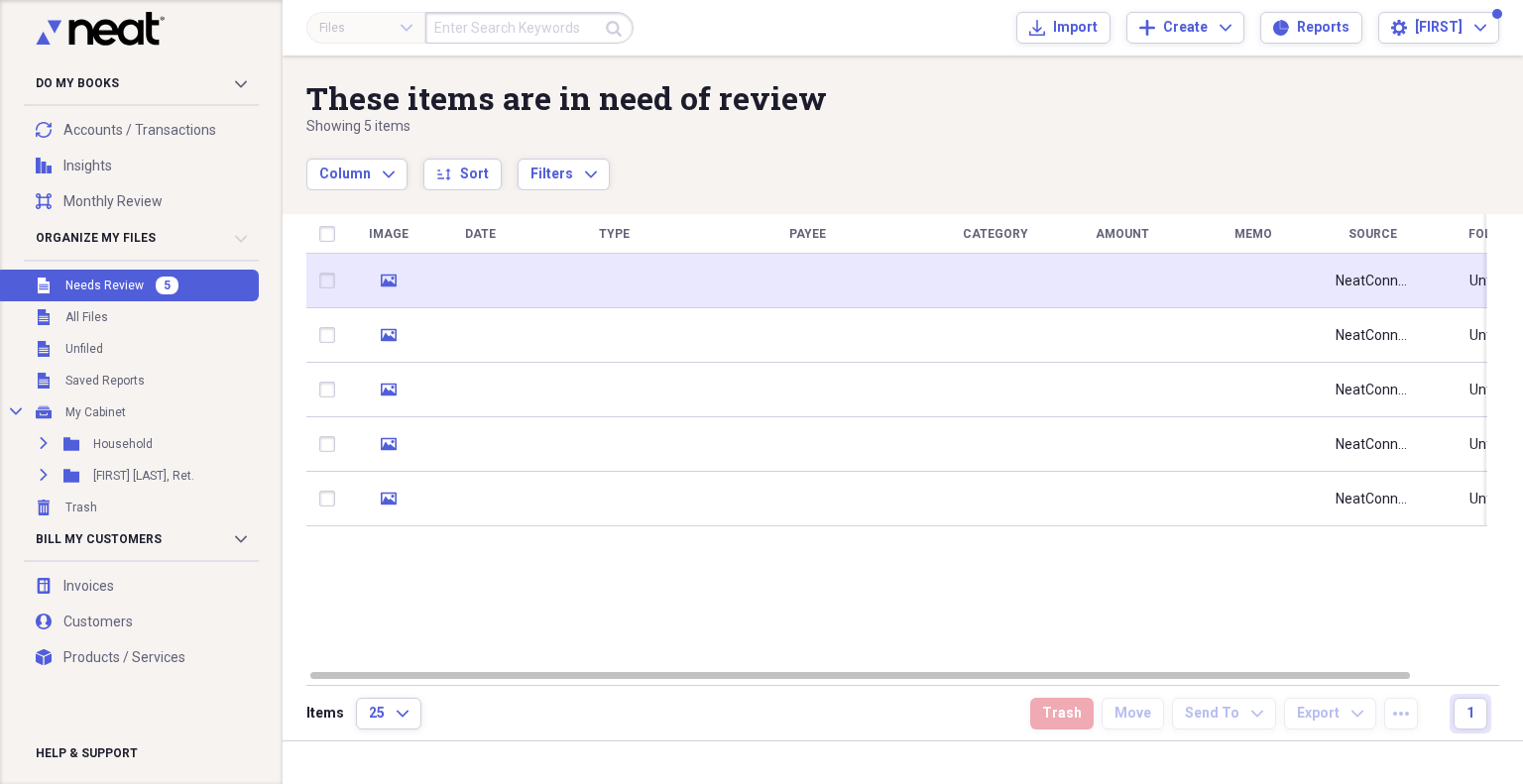 click at bounding box center (480, 280) 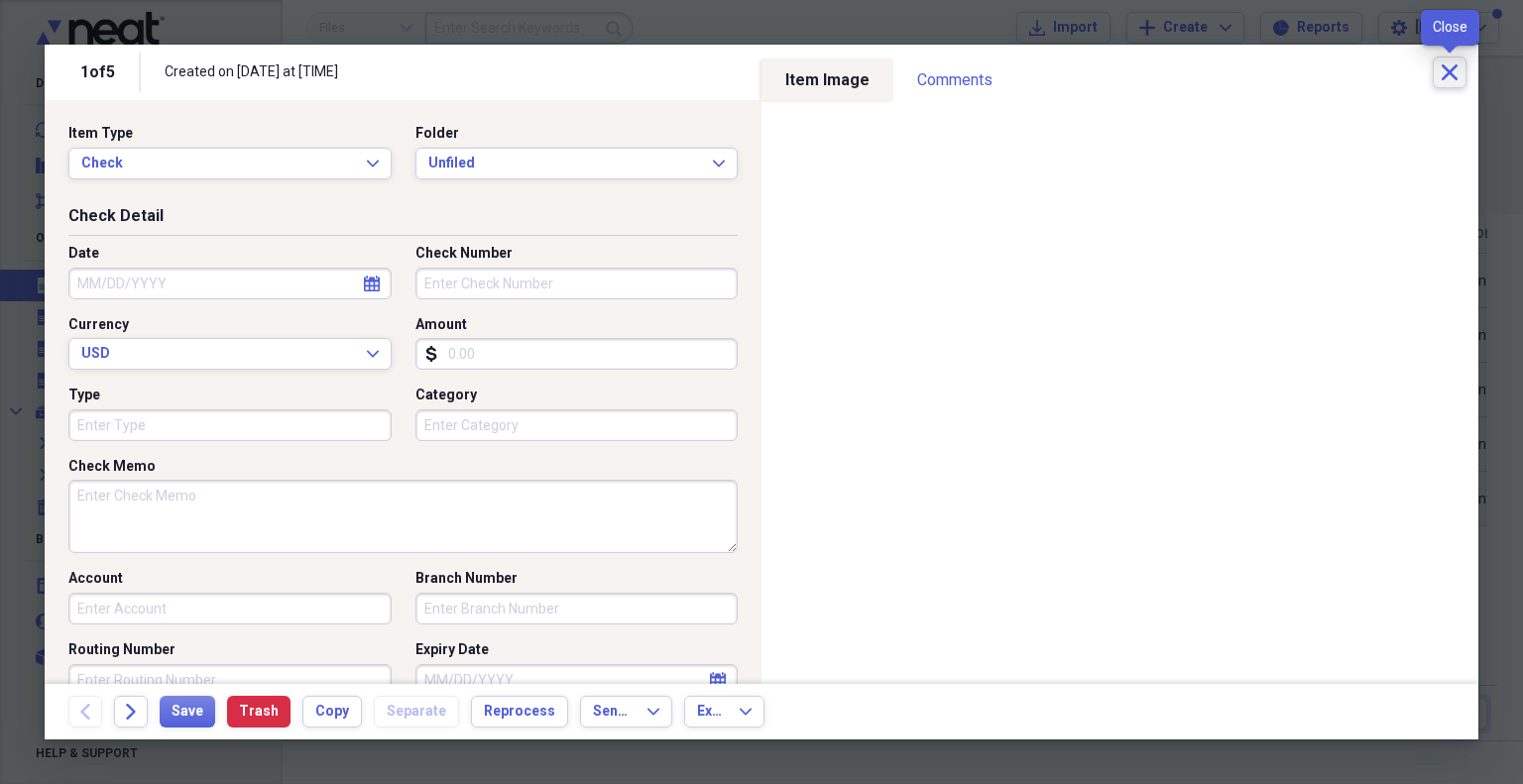 click on "Close" 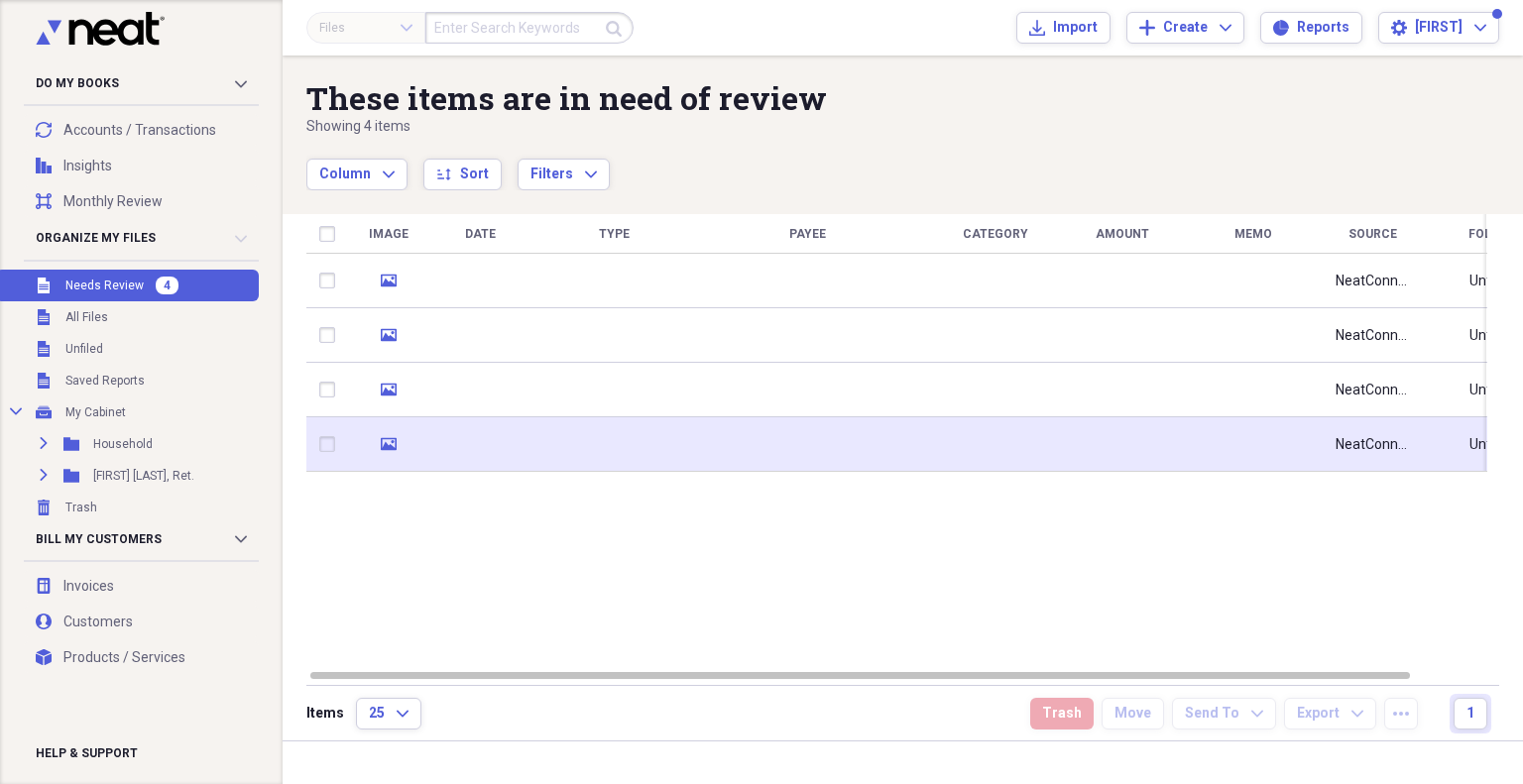 click at bounding box center [996, 444] 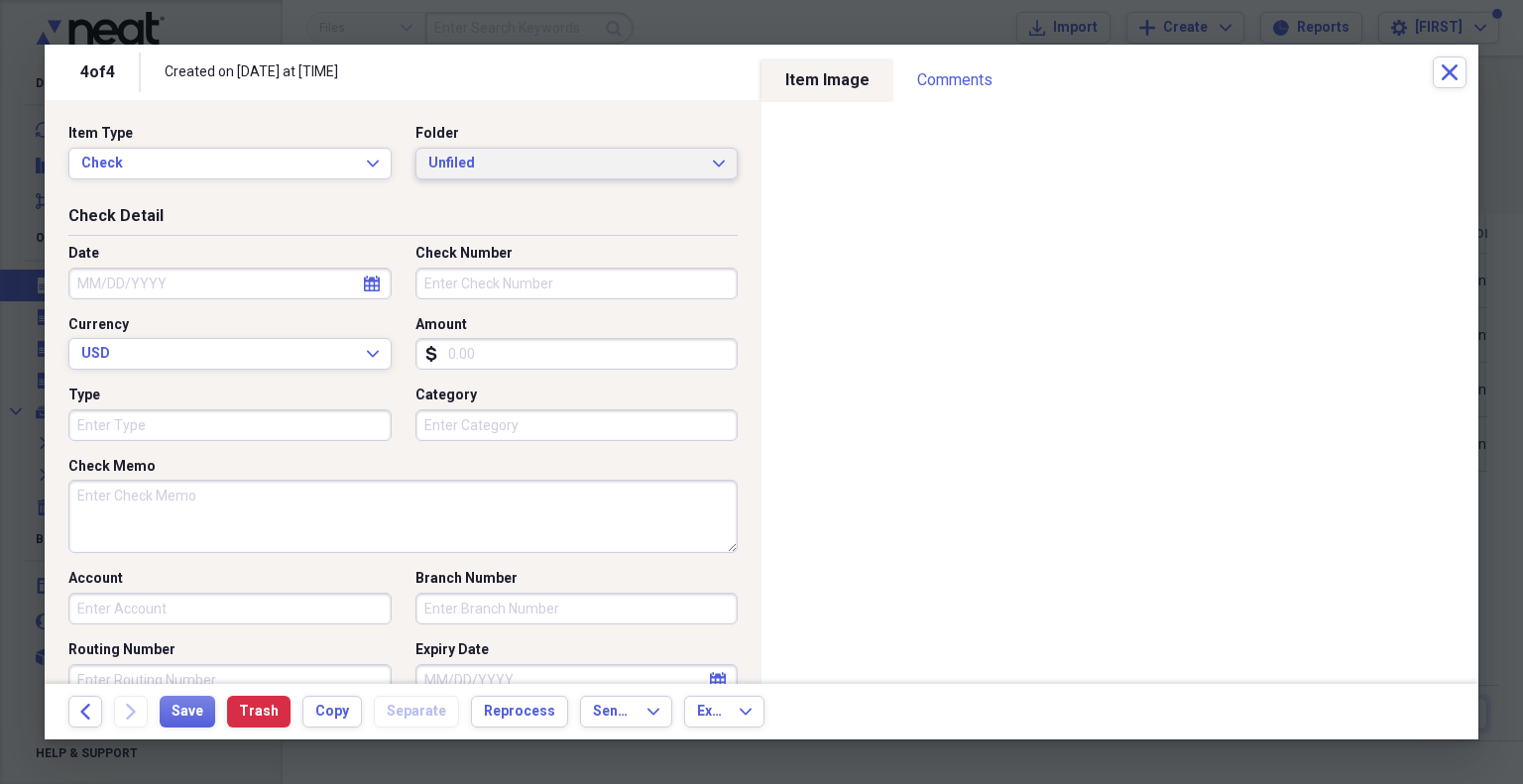 click on "Expand" 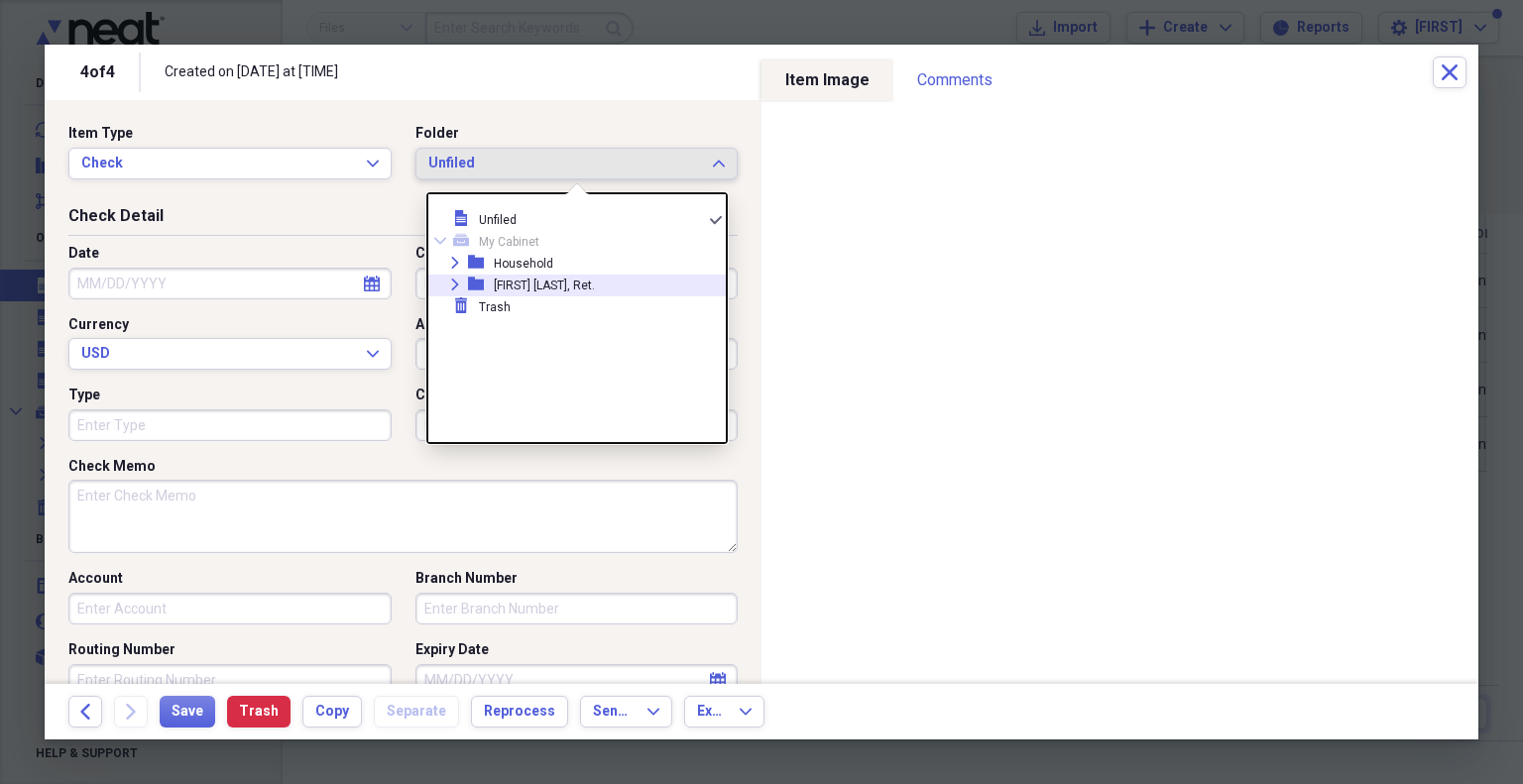 click 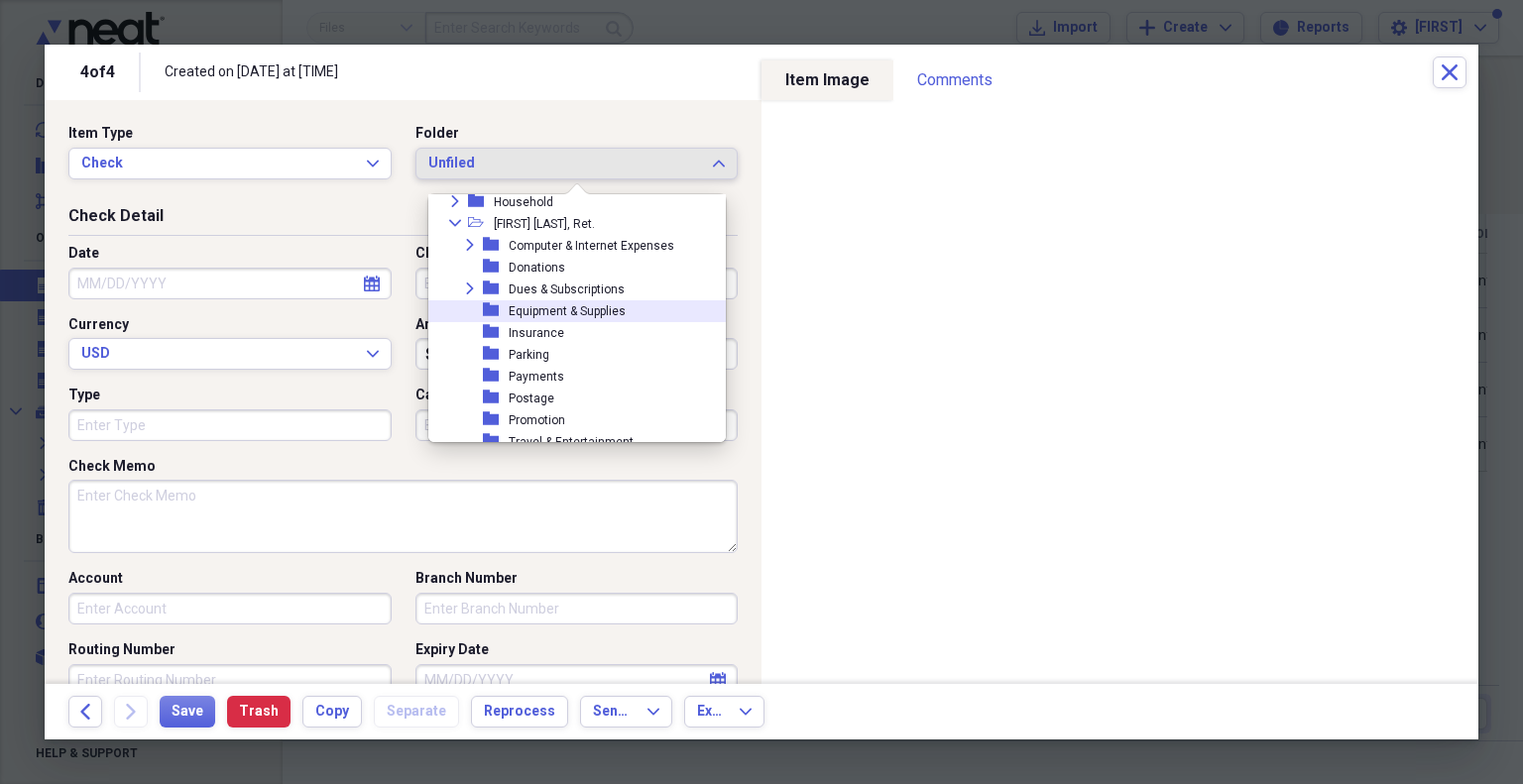 scroll, scrollTop: 60, scrollLeft: 0, axis: vertical 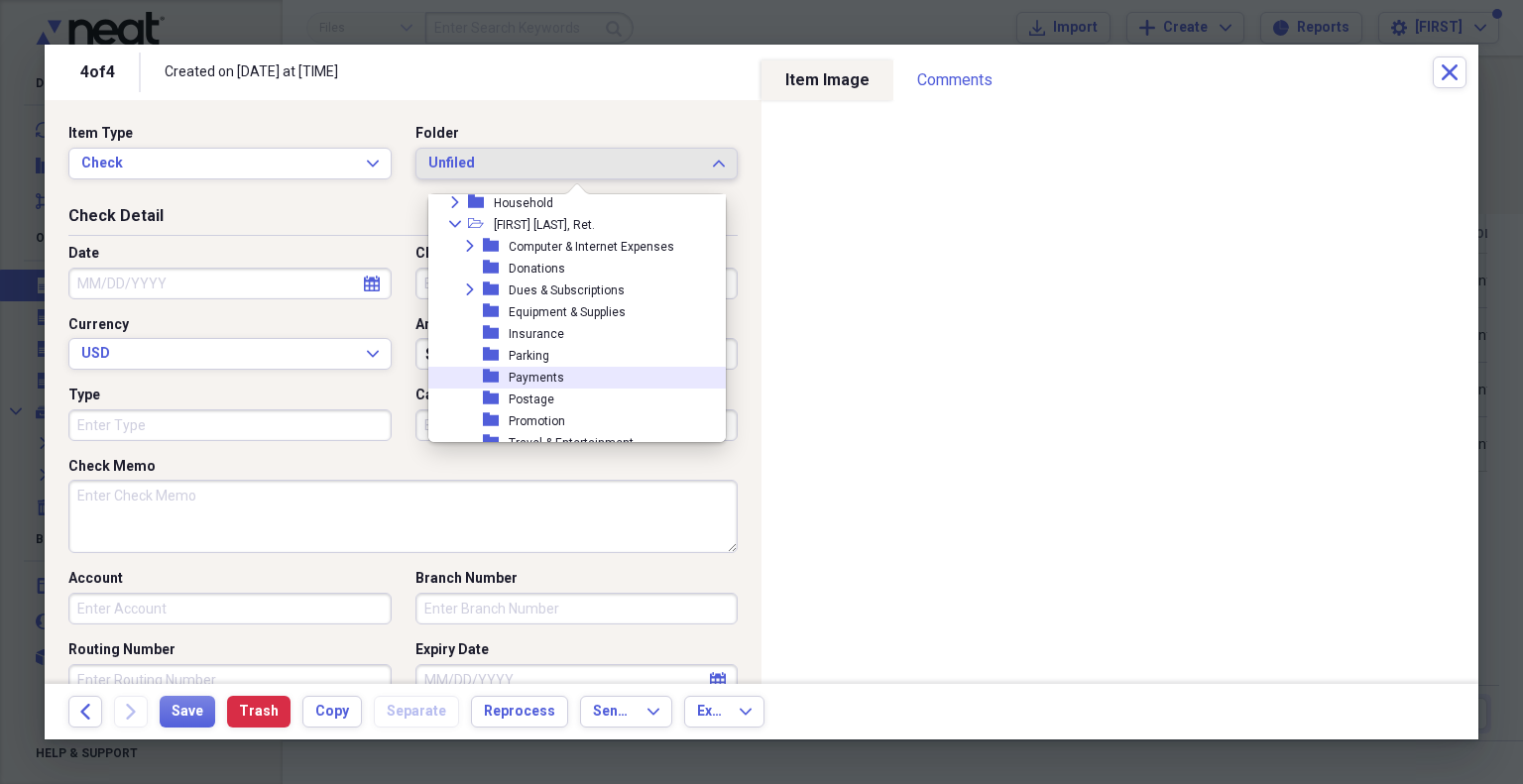 click on "folder" at bounding box center (496, 377) 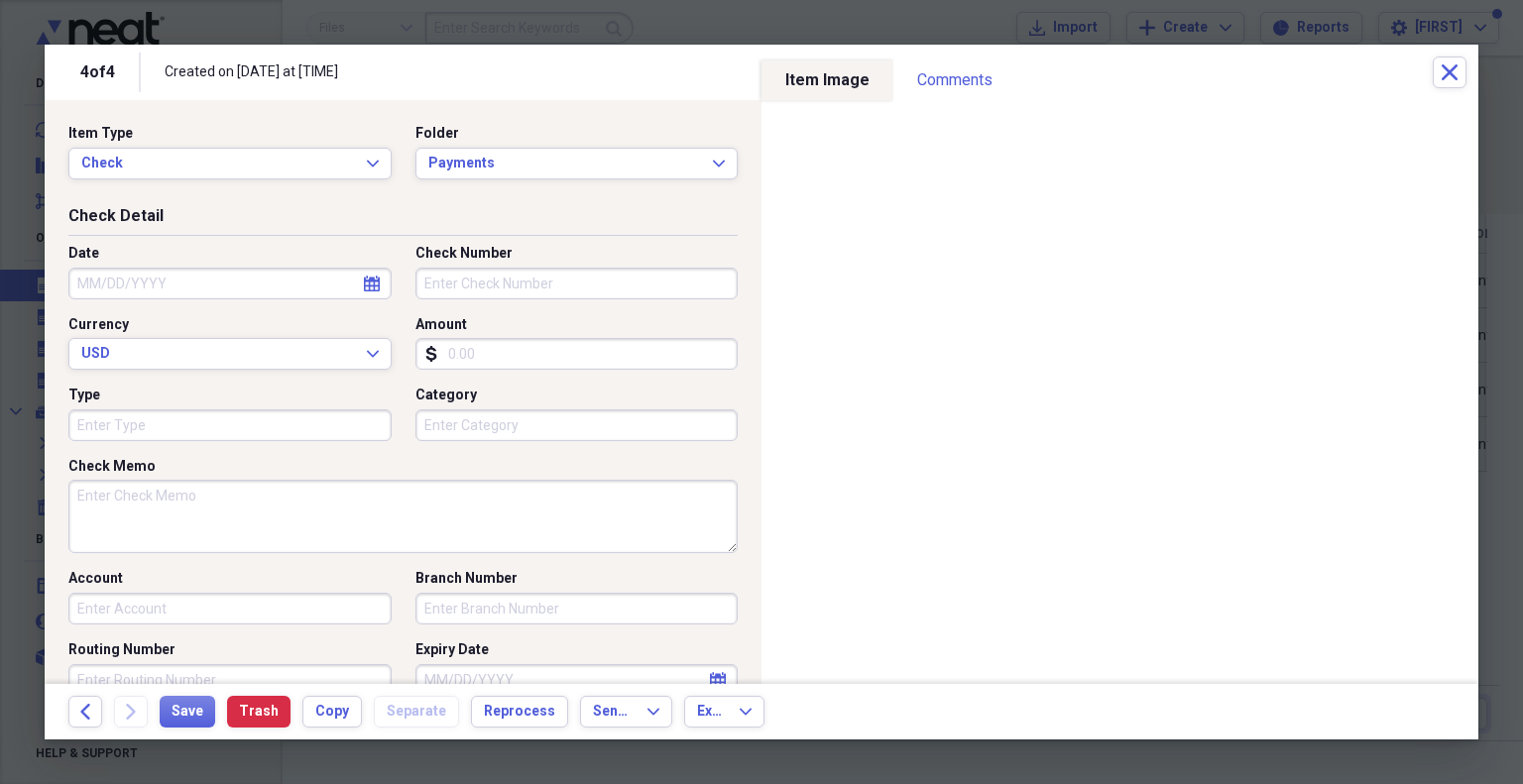 click on "calendar" 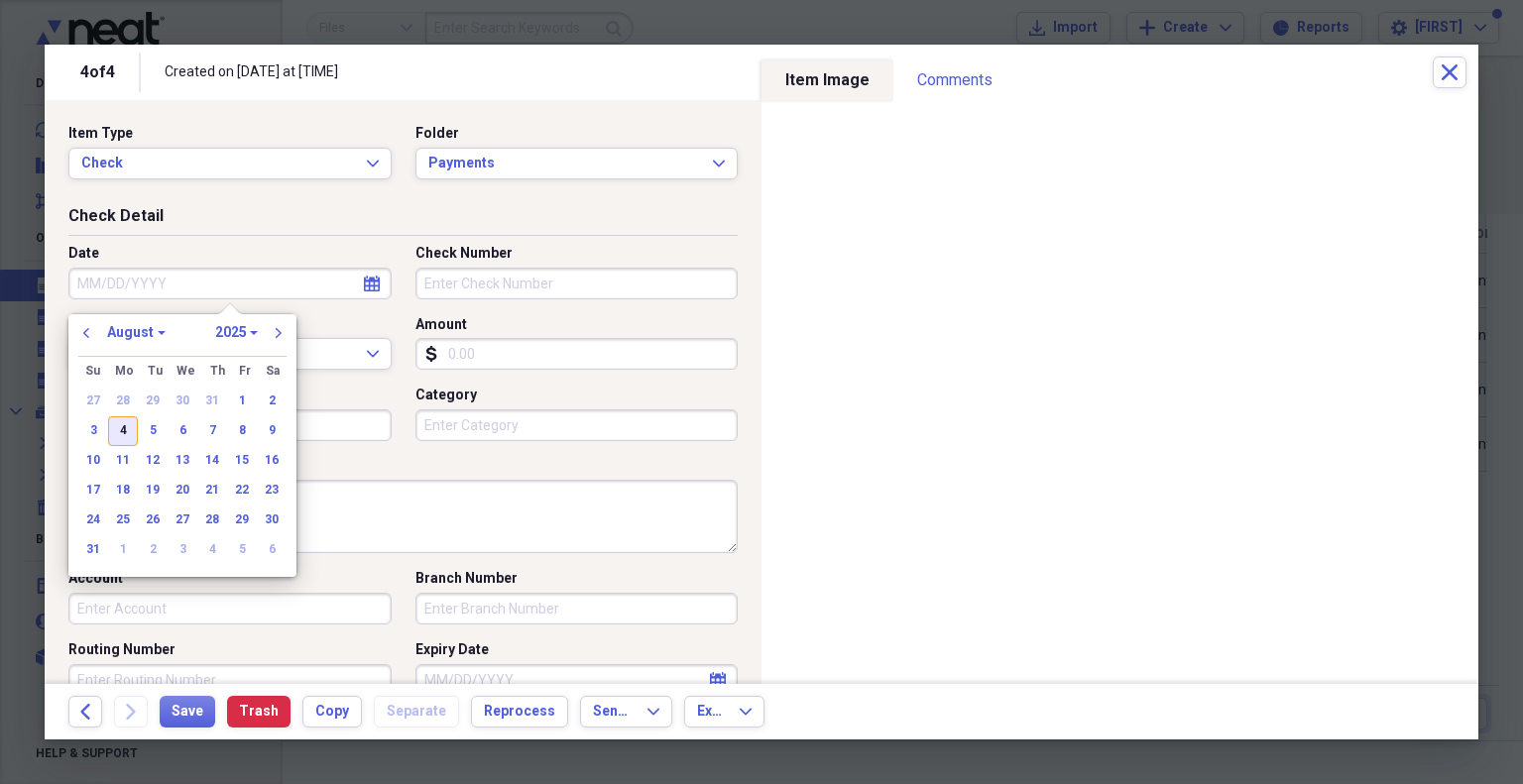 click on "4" at bounding box center (123, 431) 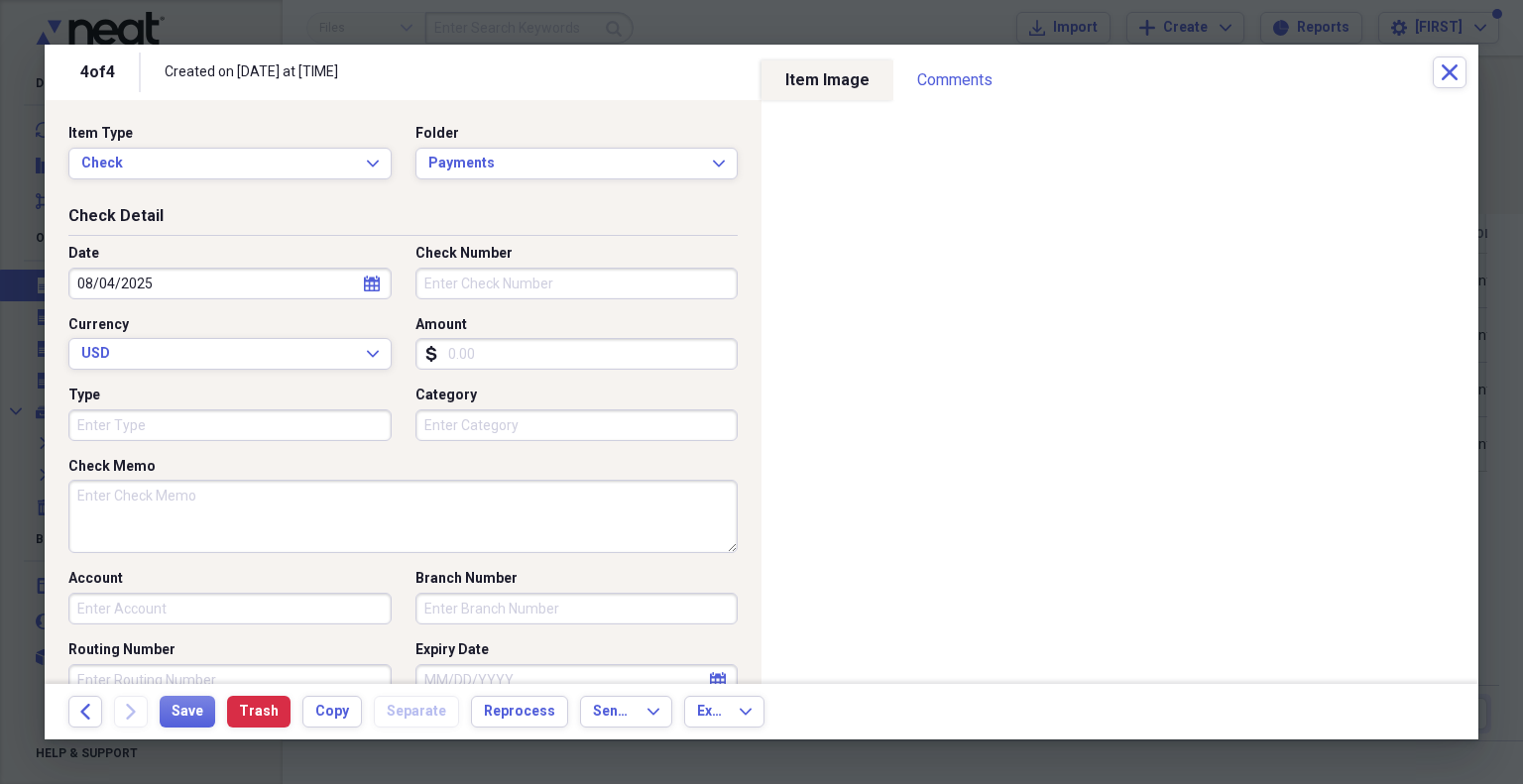click on "Check Number" at bounding box center (577, 283) 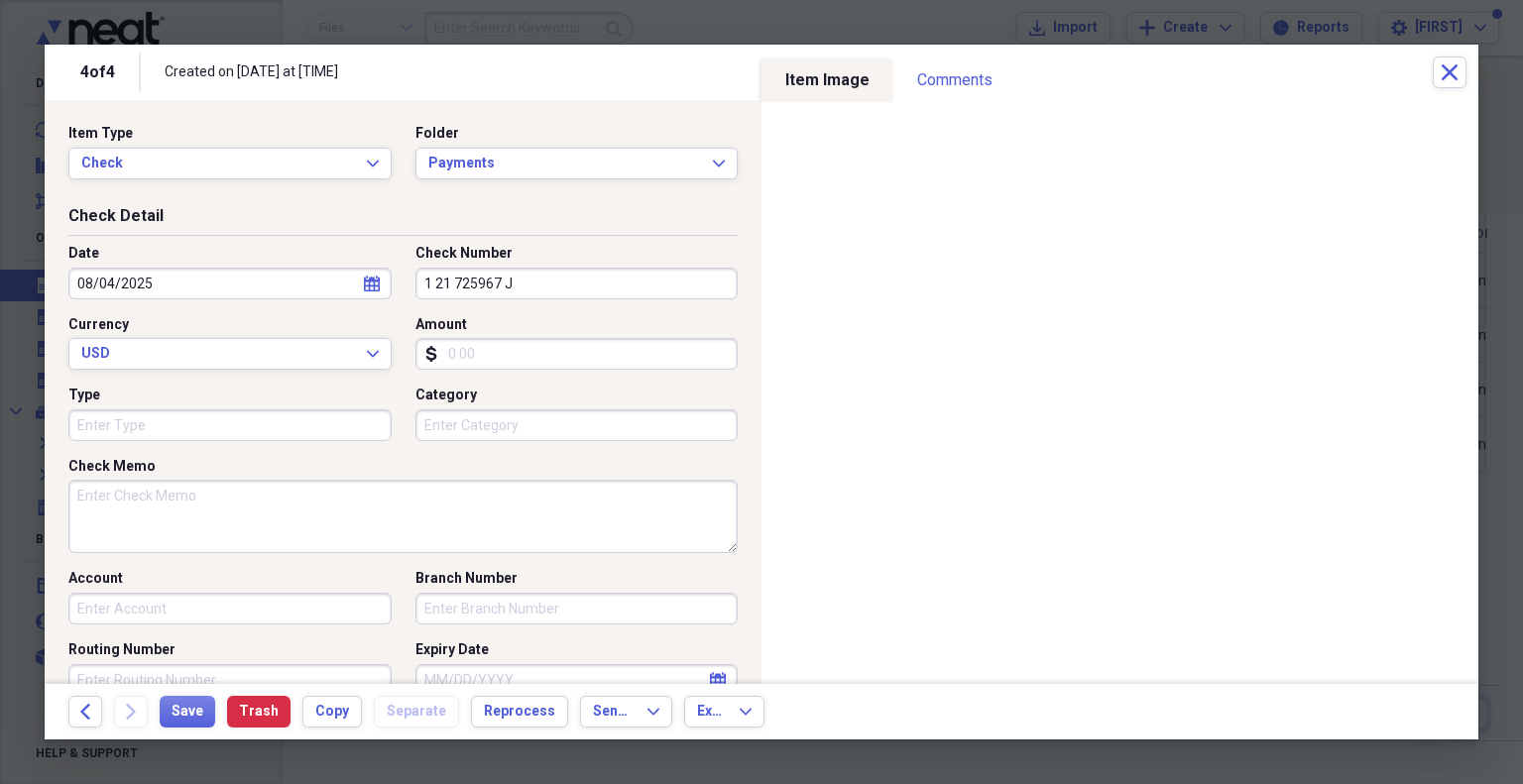 type on "1 21 725967 J" 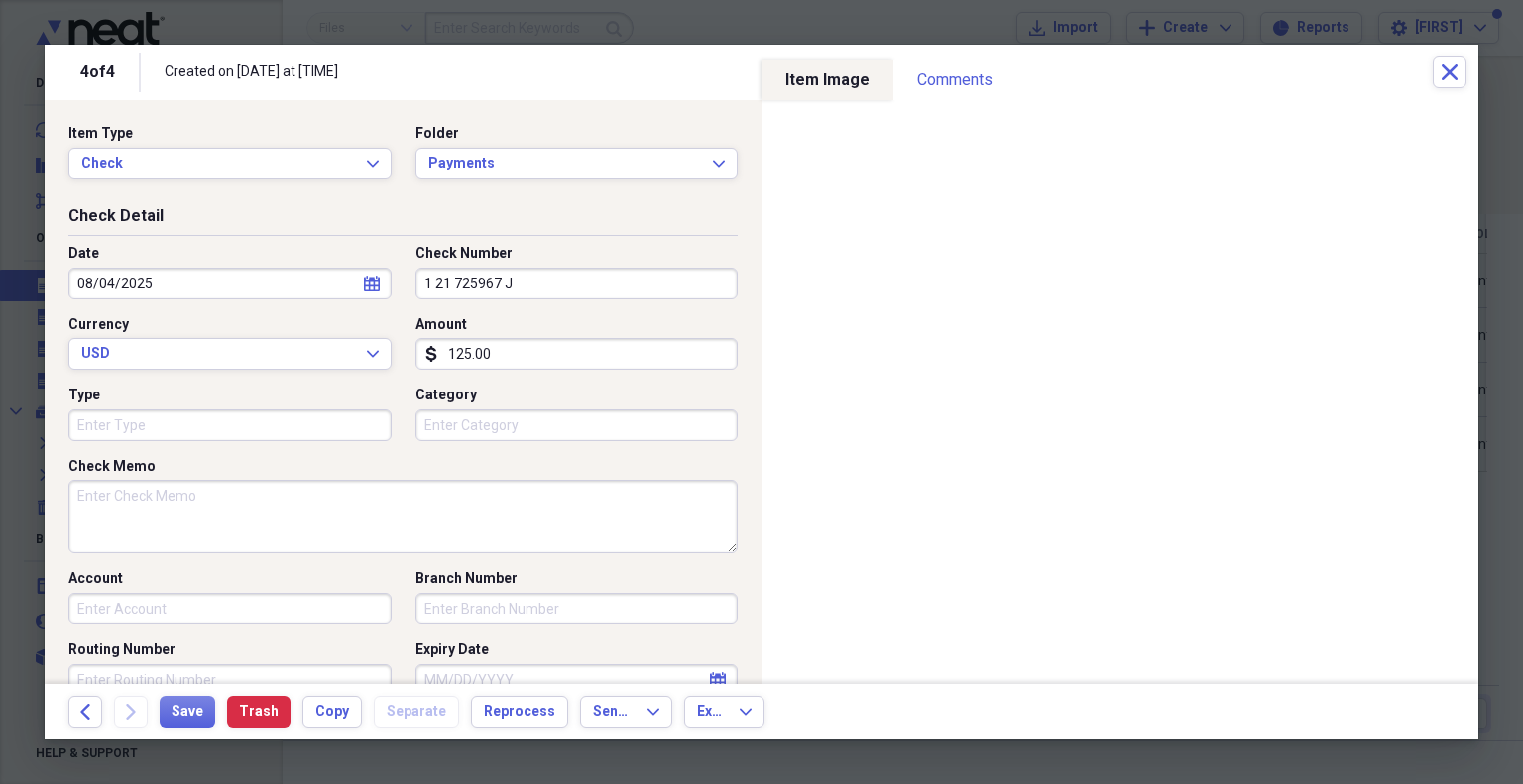 type on "1250.00" 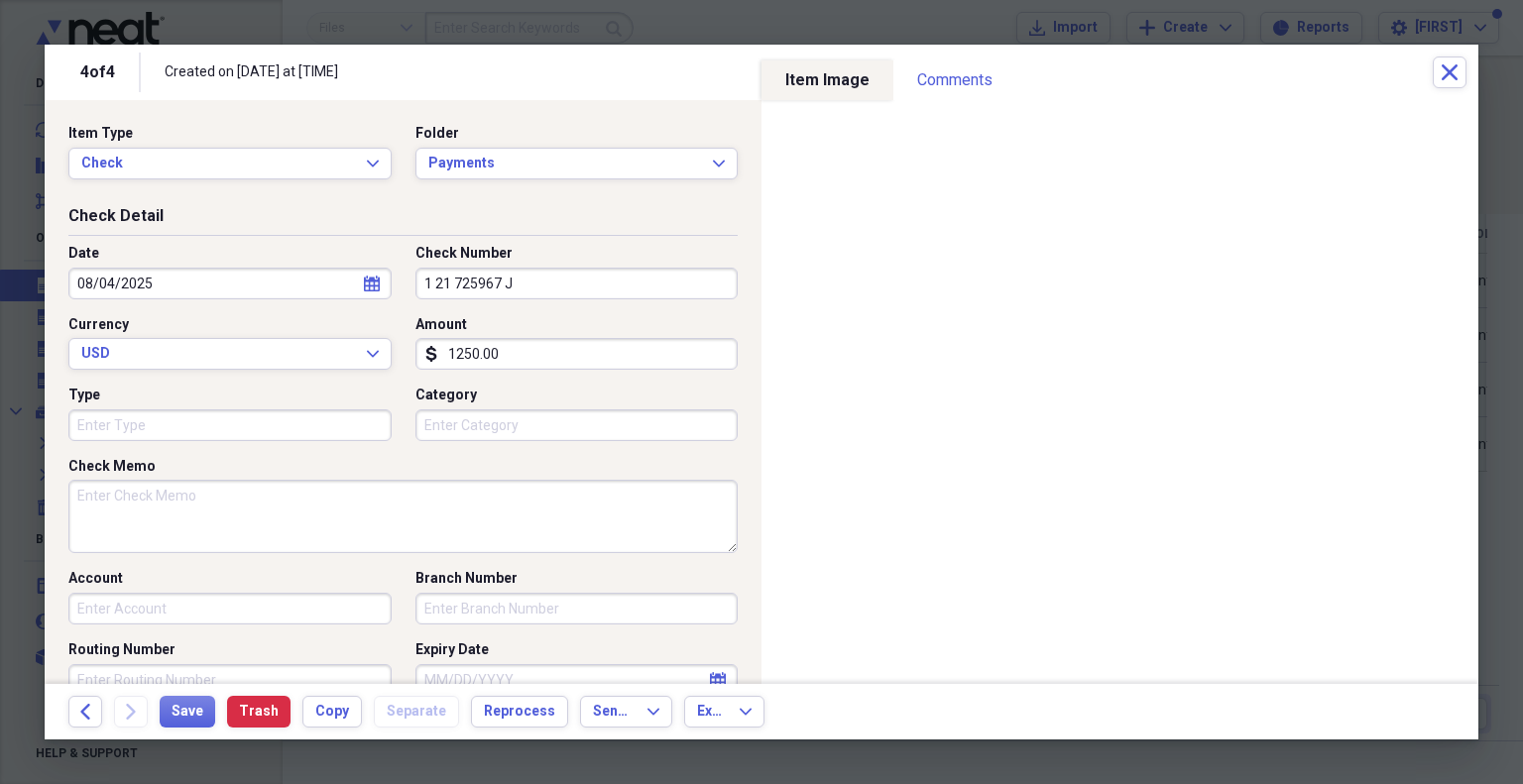 click on "Category" at bounding box center (577, 425) 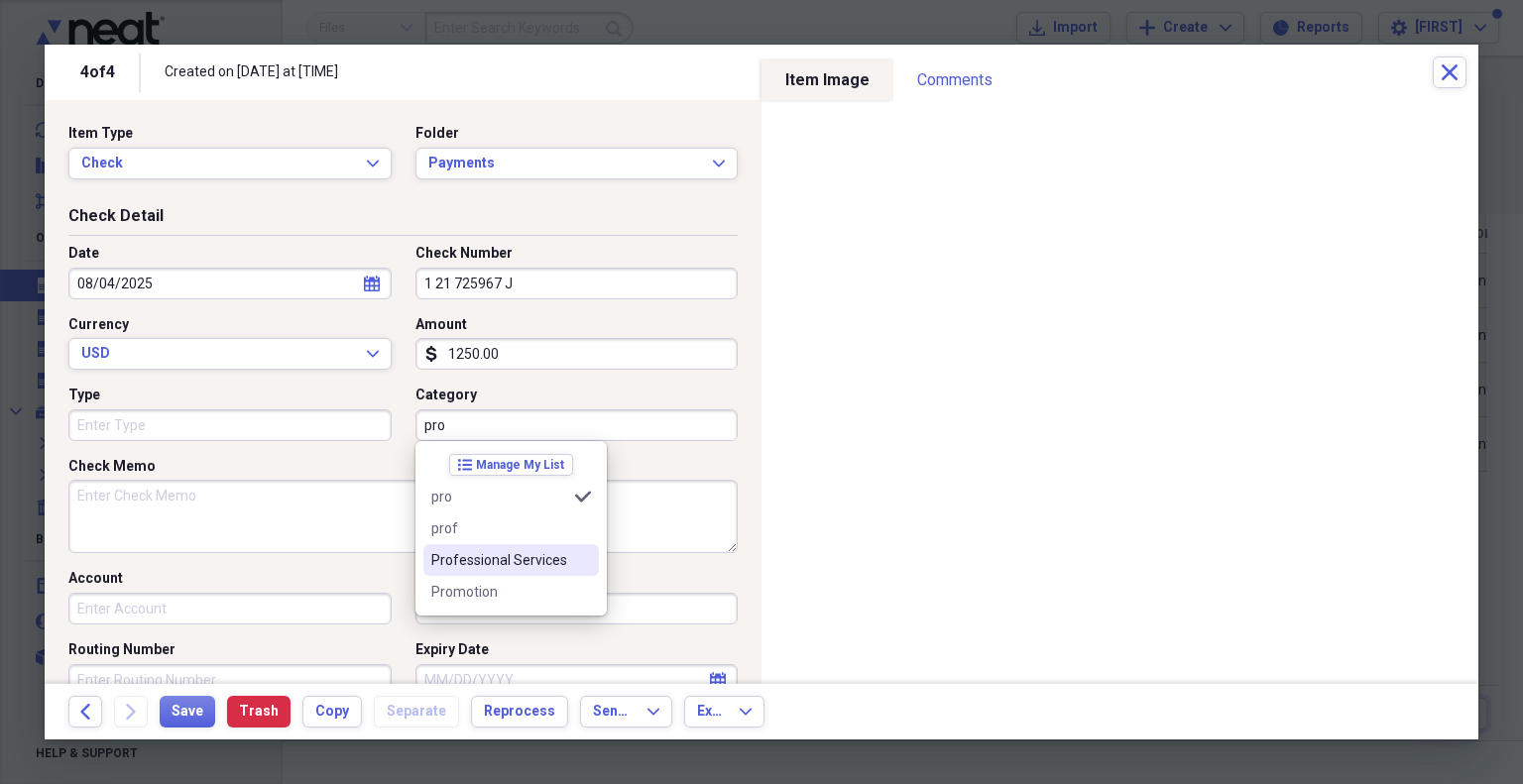 click on "Professional Services" at bounding box center (499, 560) 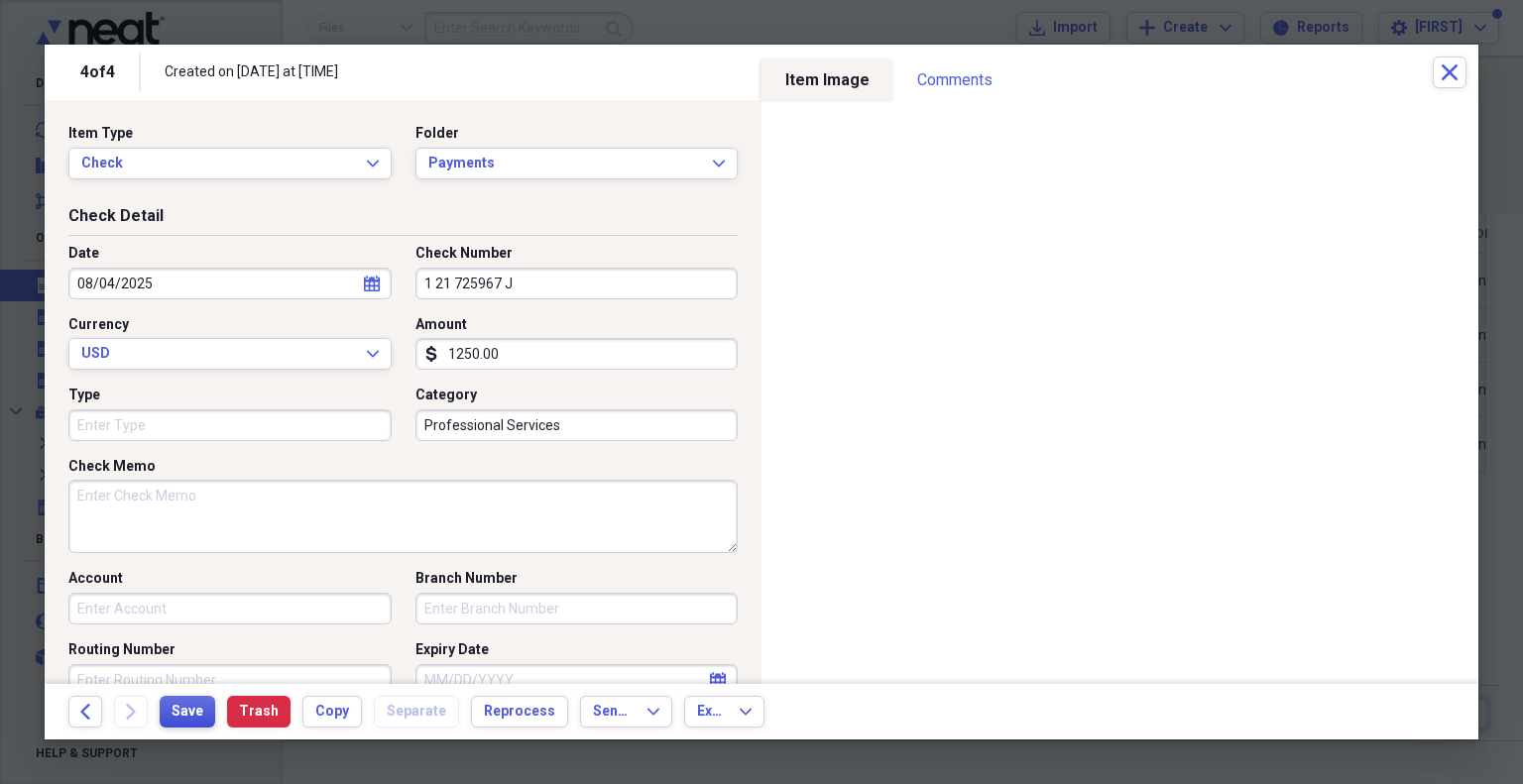 click on "Save" at bounding box center [187, 712] 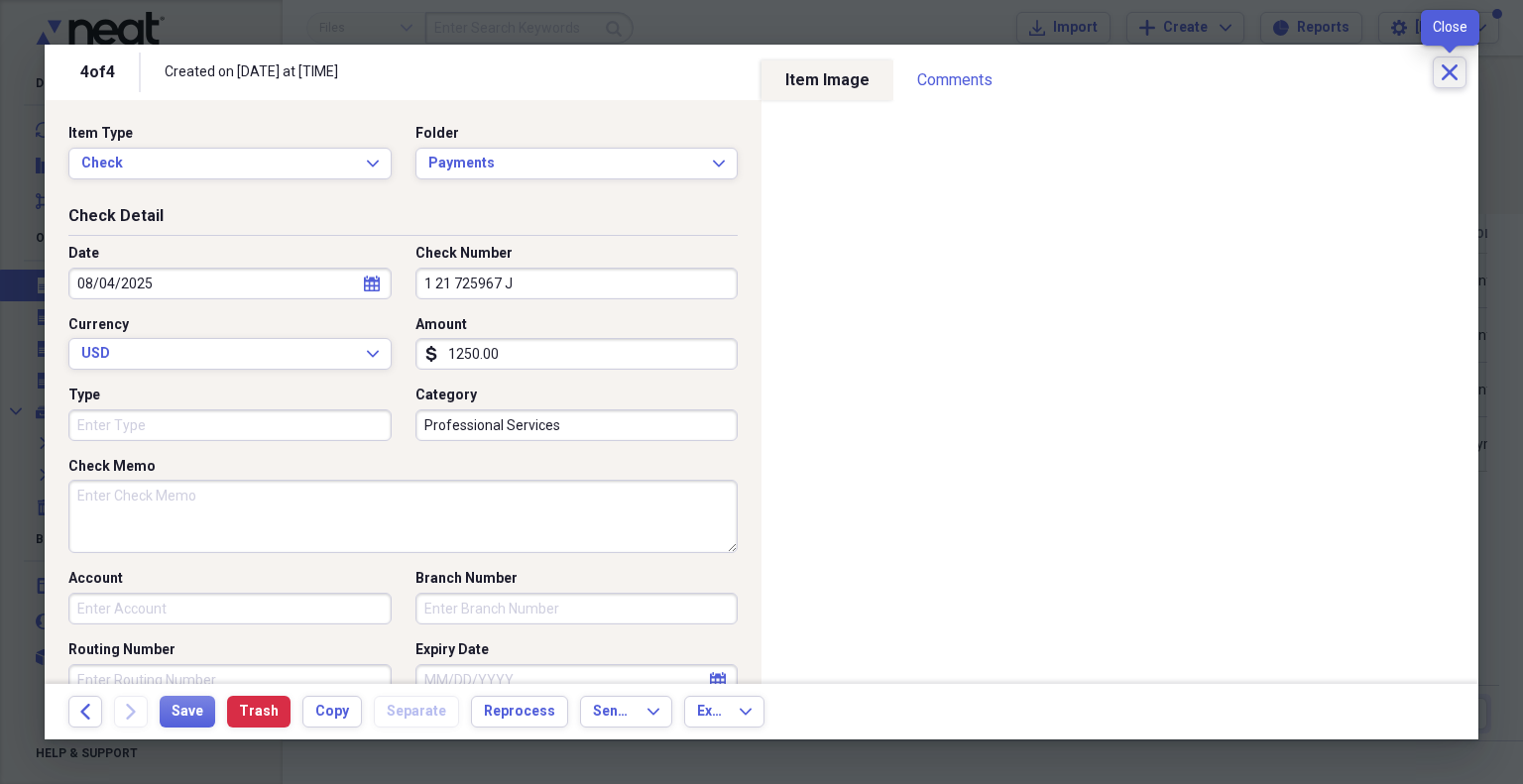 click 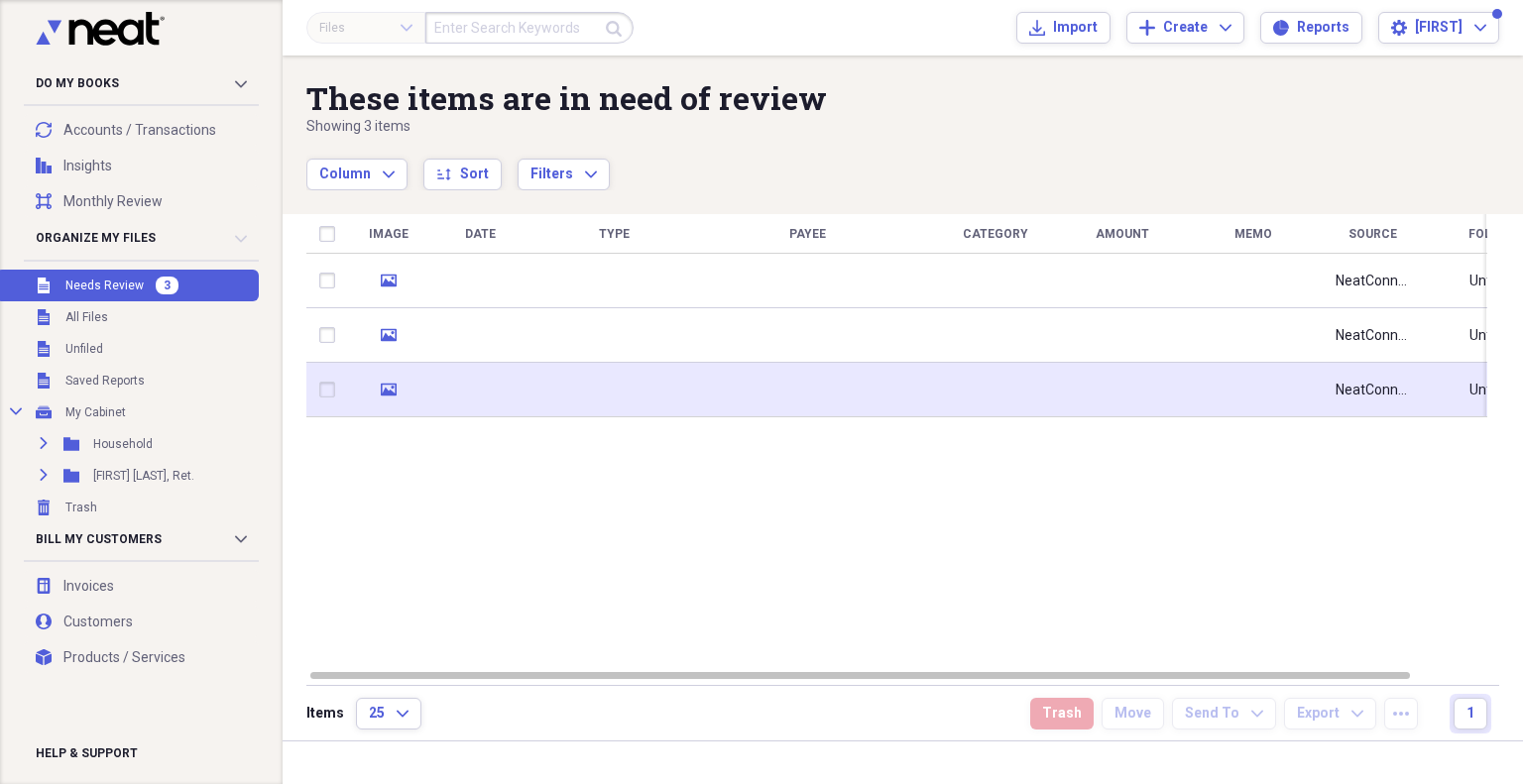 click at bounding box center [807, 390] 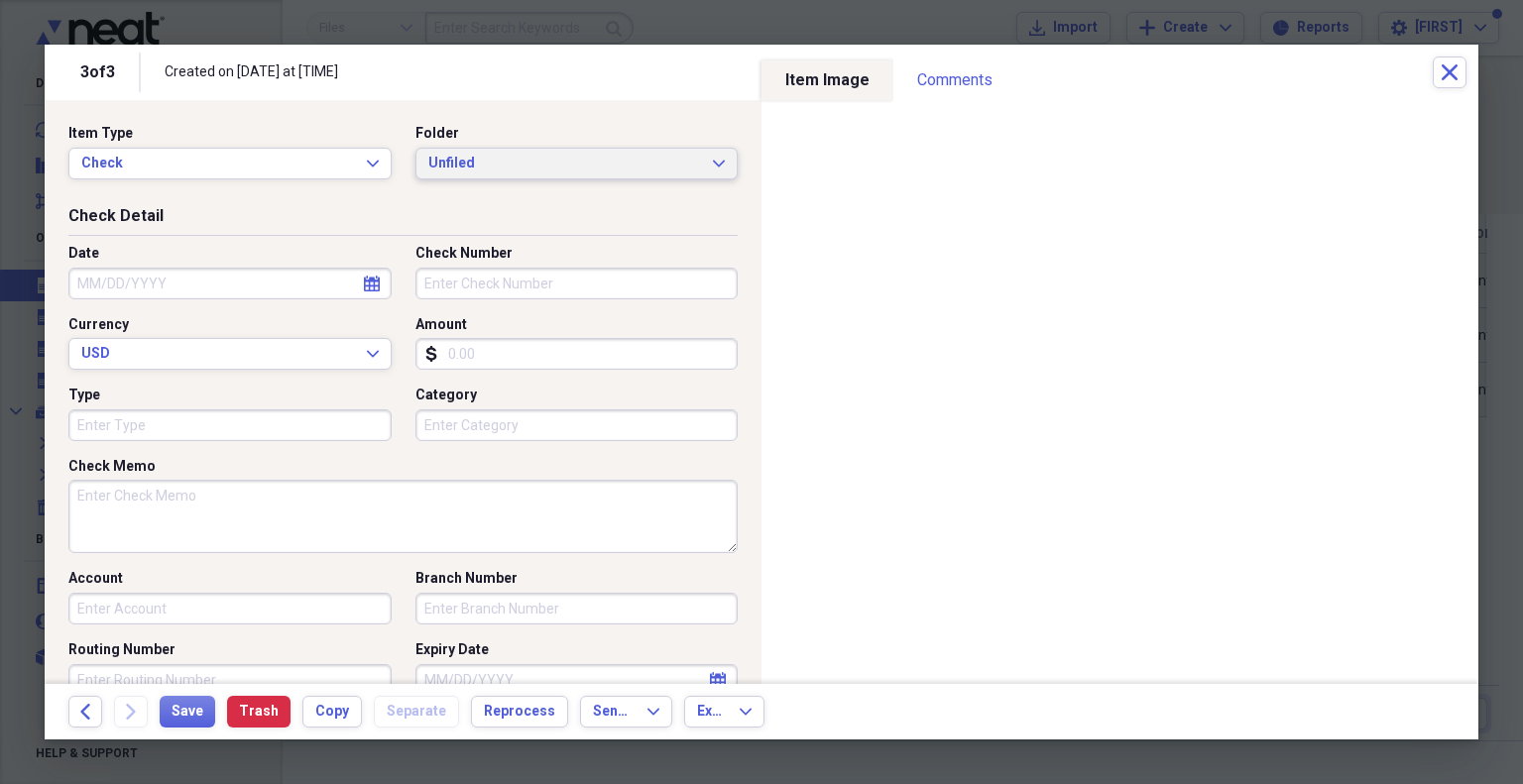 click on "Expand" 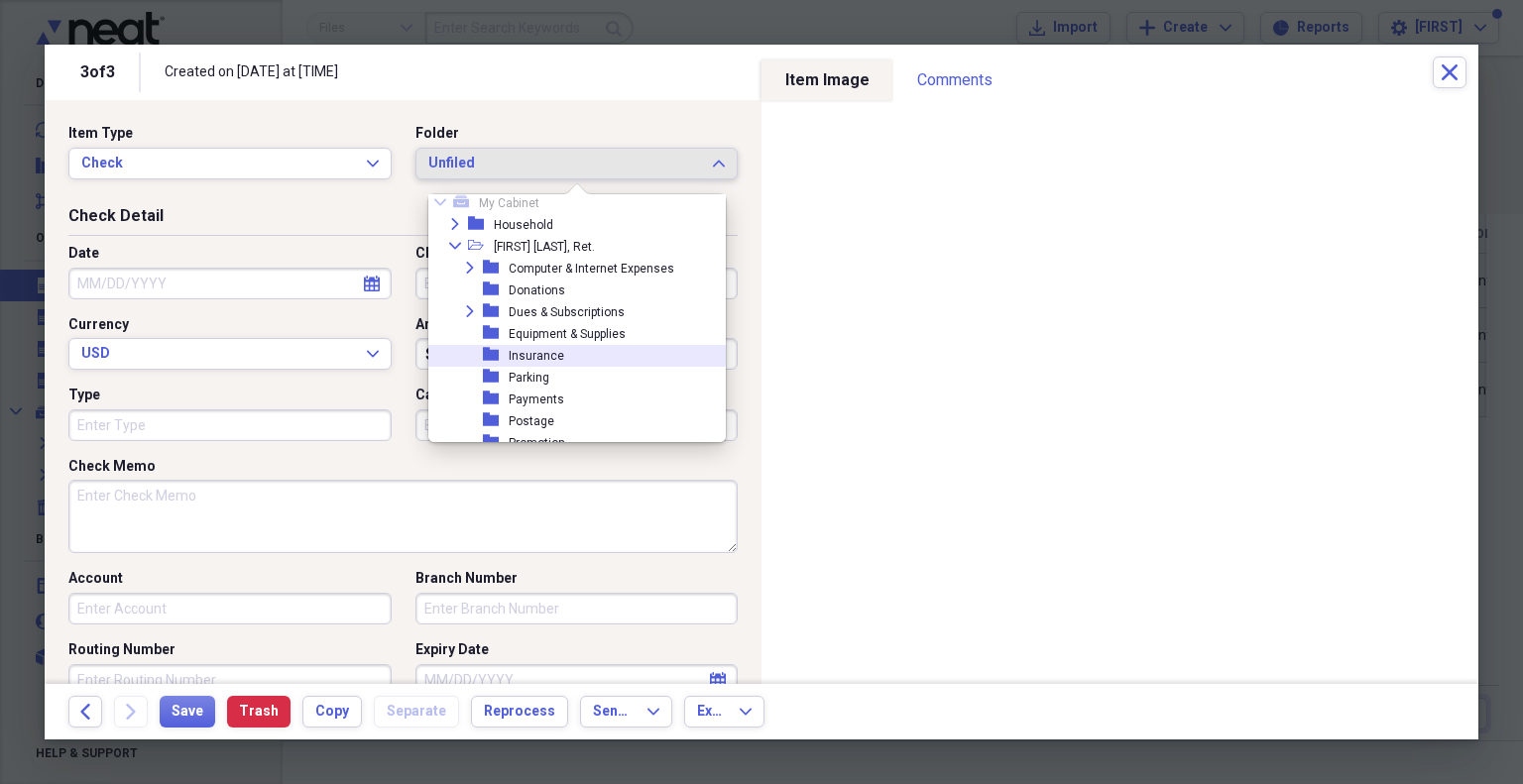 scroll, scrollTop: 41, scrollLeft: 0, axis: vertical 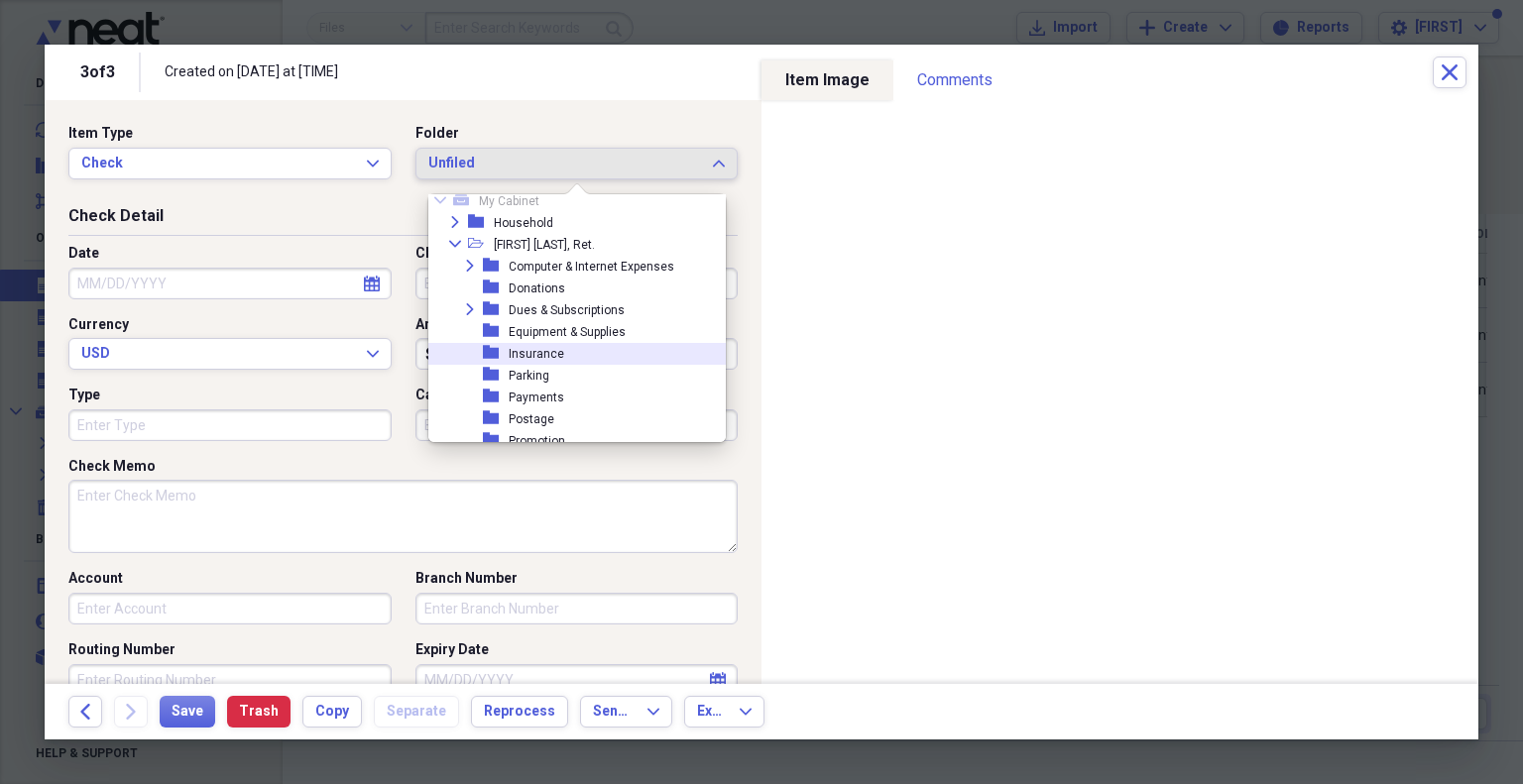 click on "folder Payments" at bounding box center (569, 397) 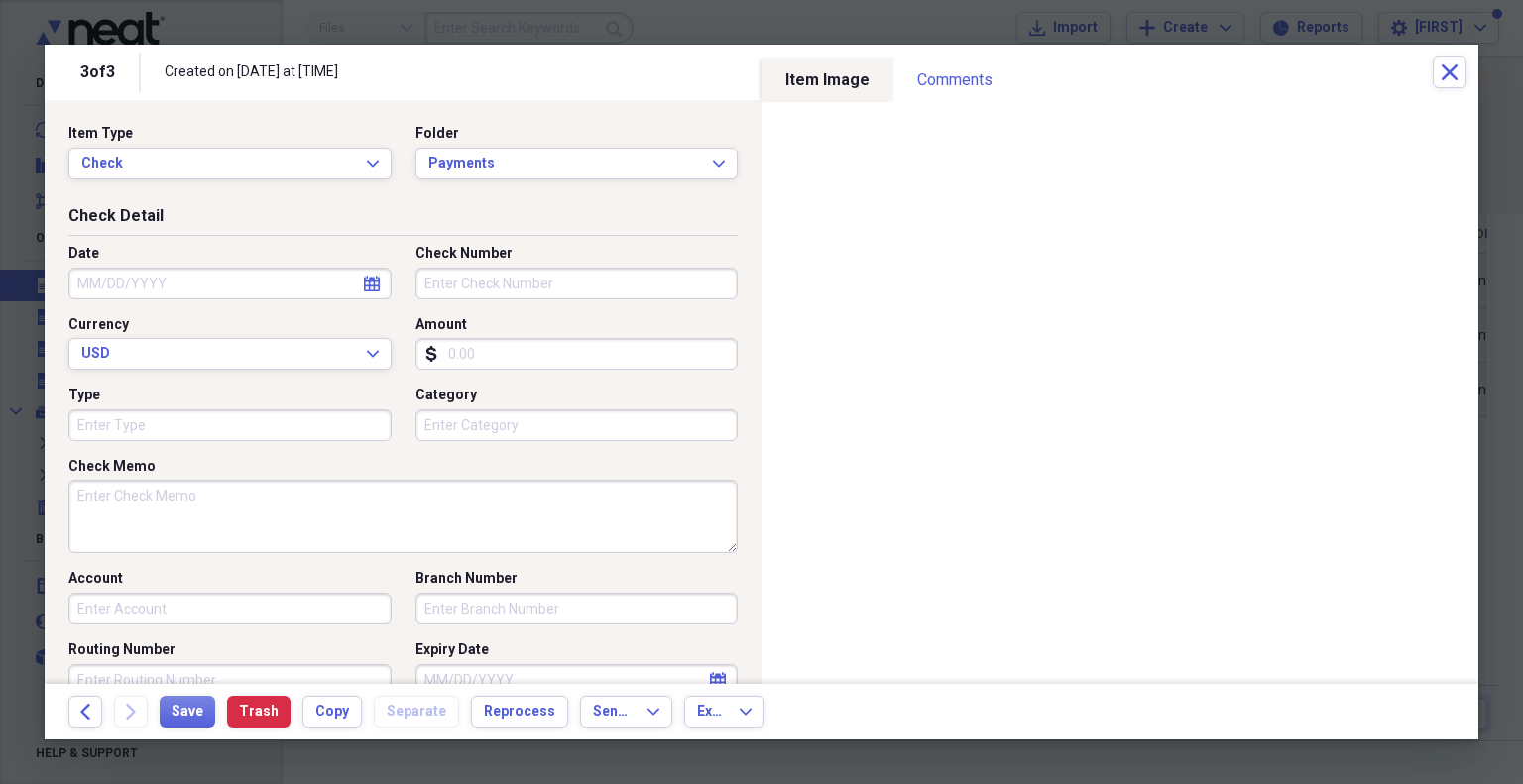 click 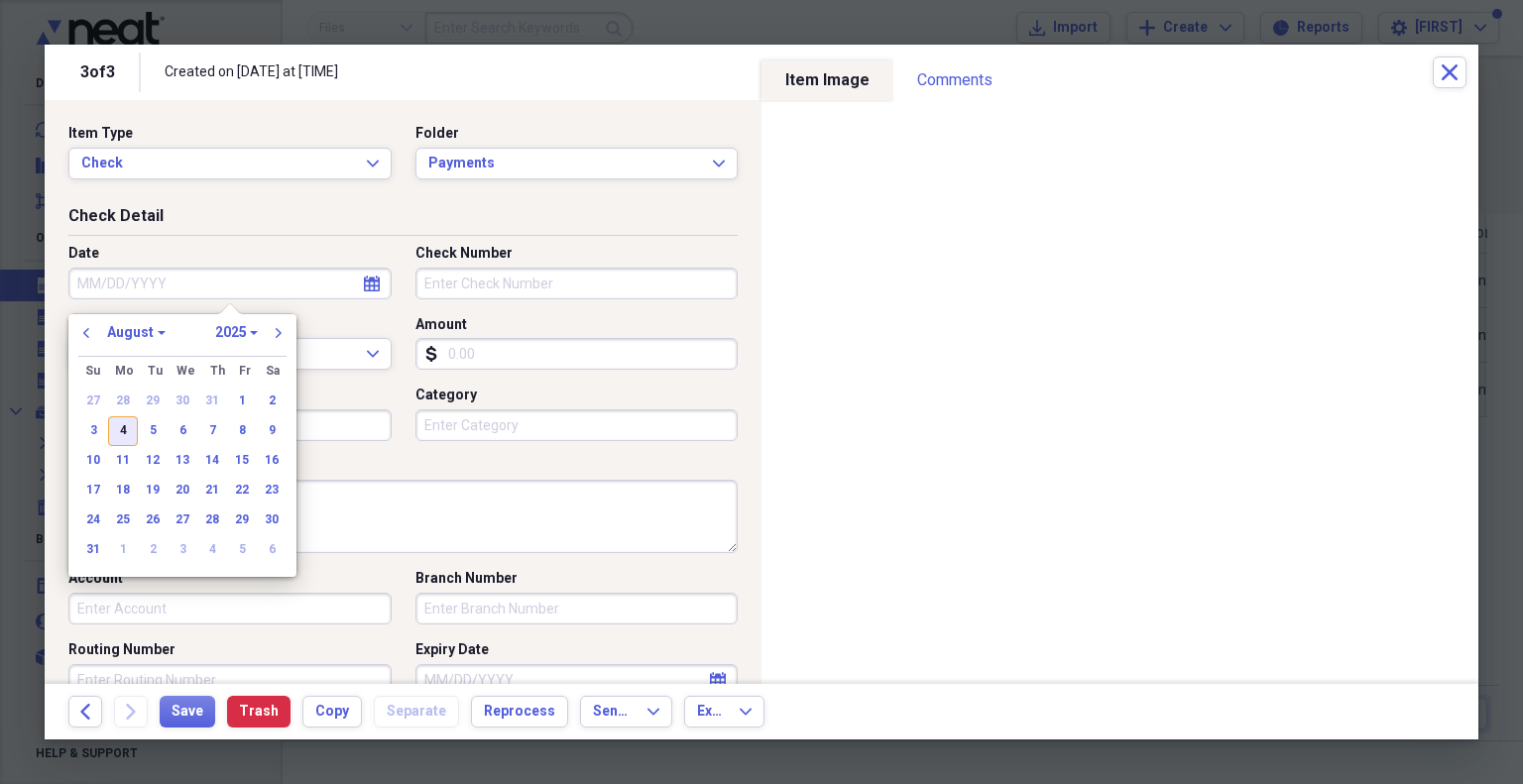 click on "4" at bounding box center [123, 431] 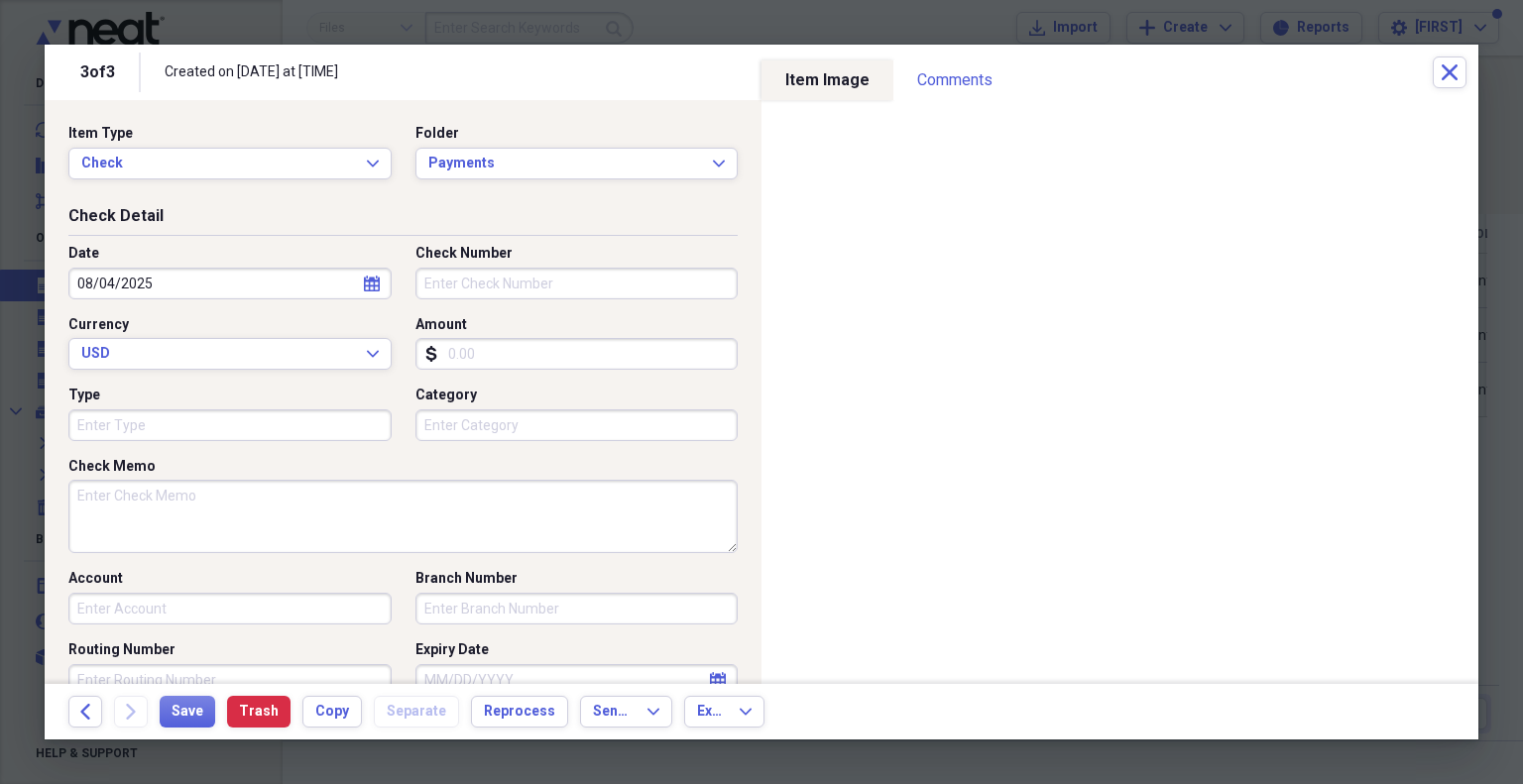 click on "Check Number" at bounding box center [577, 283] 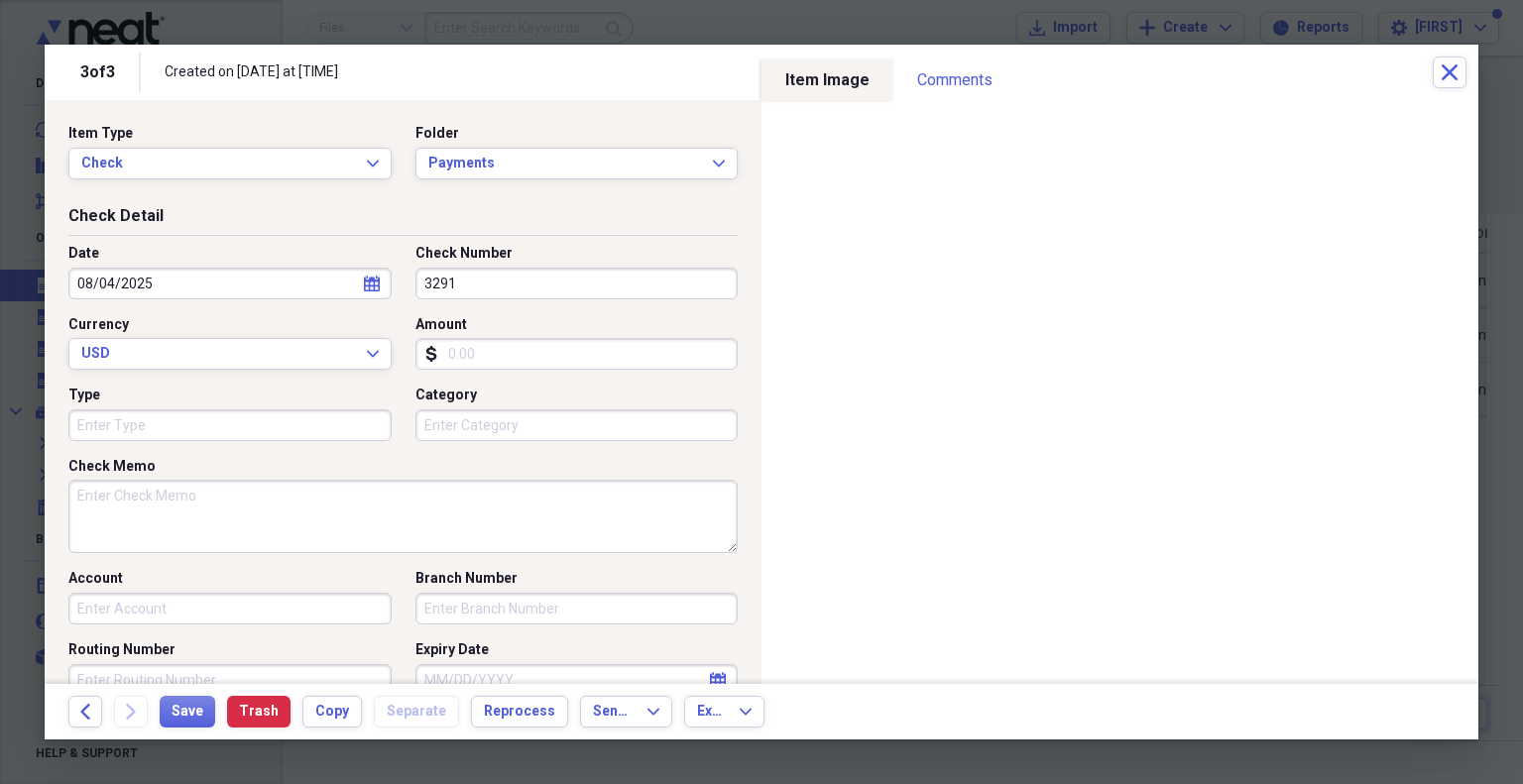 type on "3291" 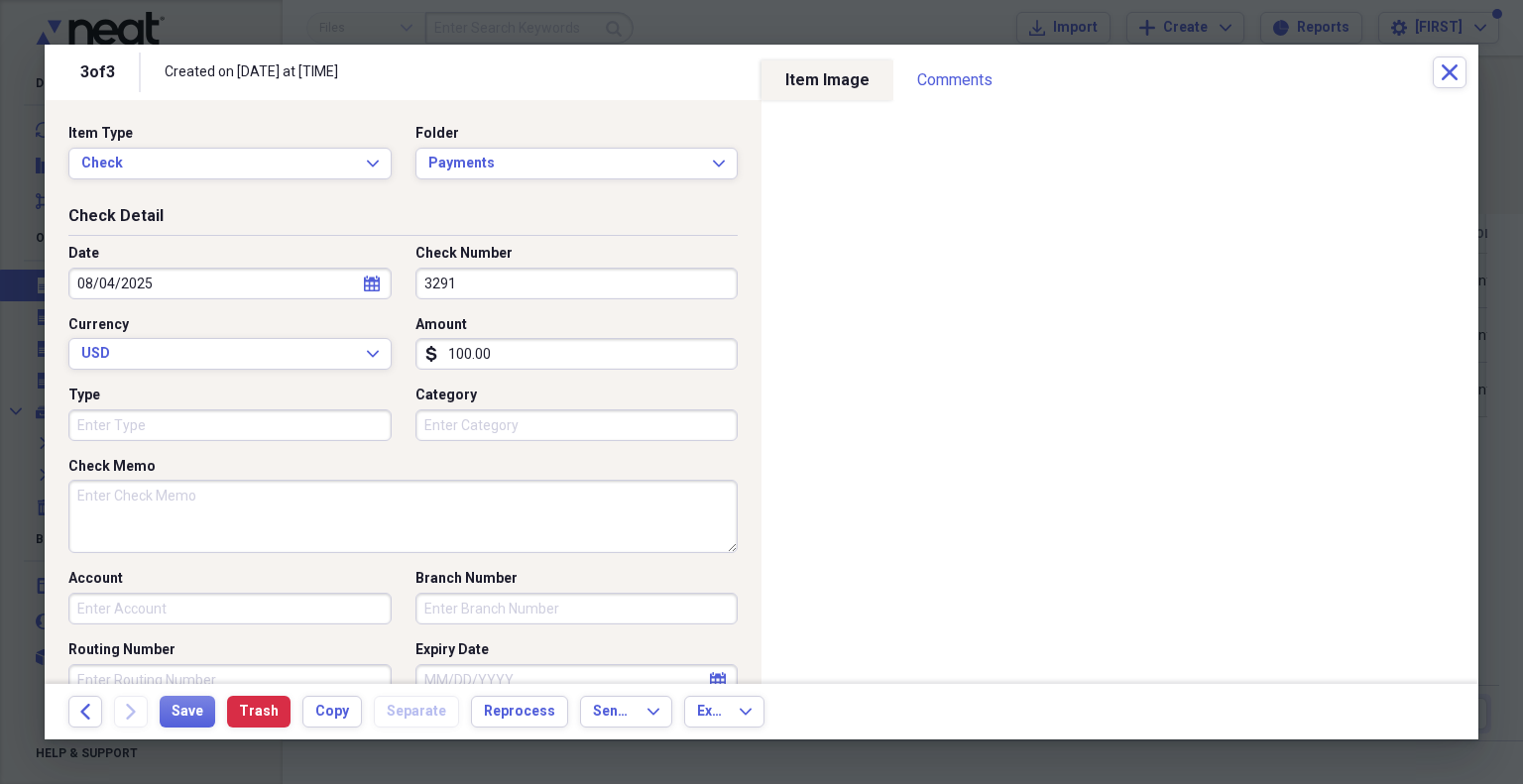 type on "1000.00" 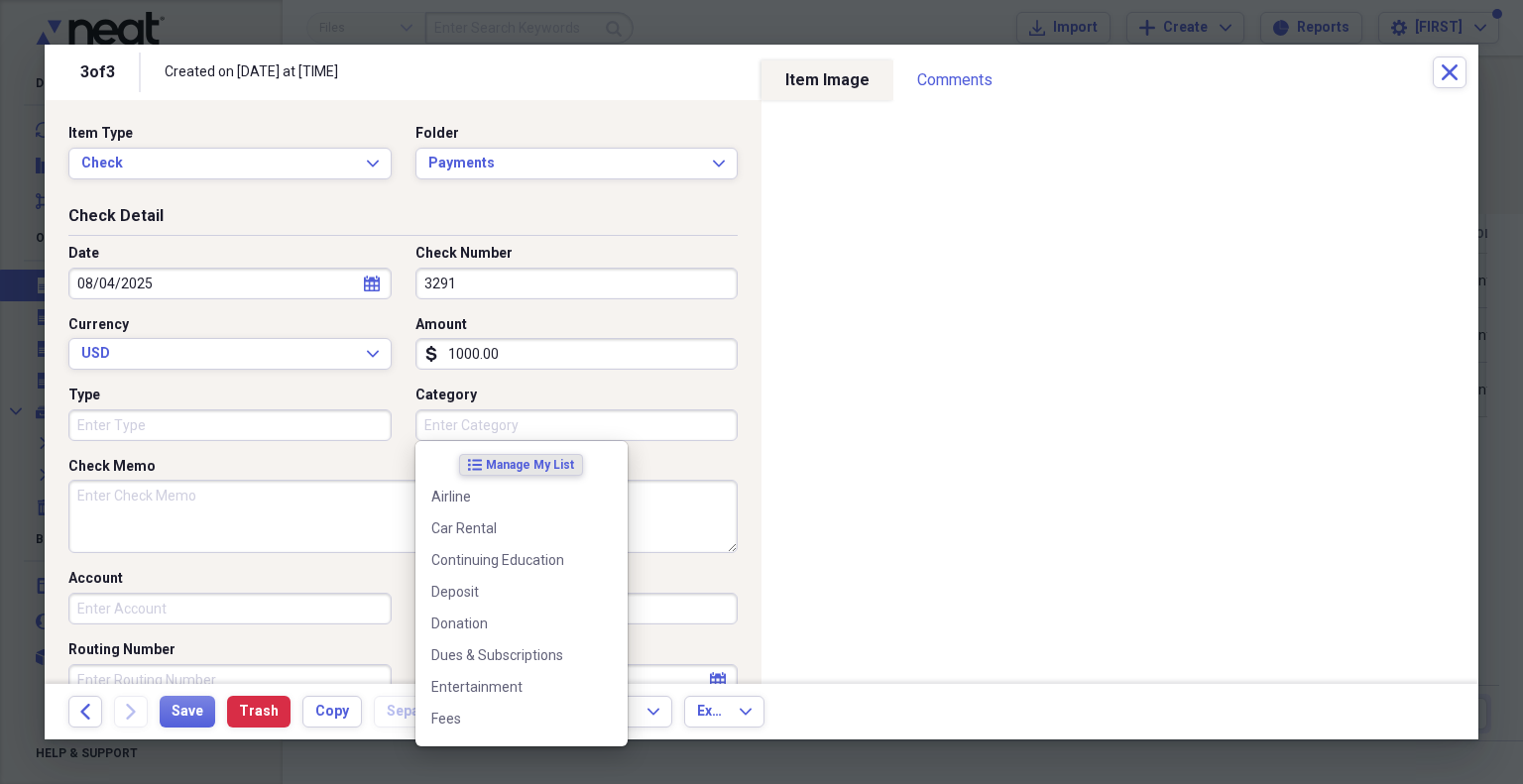 click on "Category" at bounding box center [577, 425] 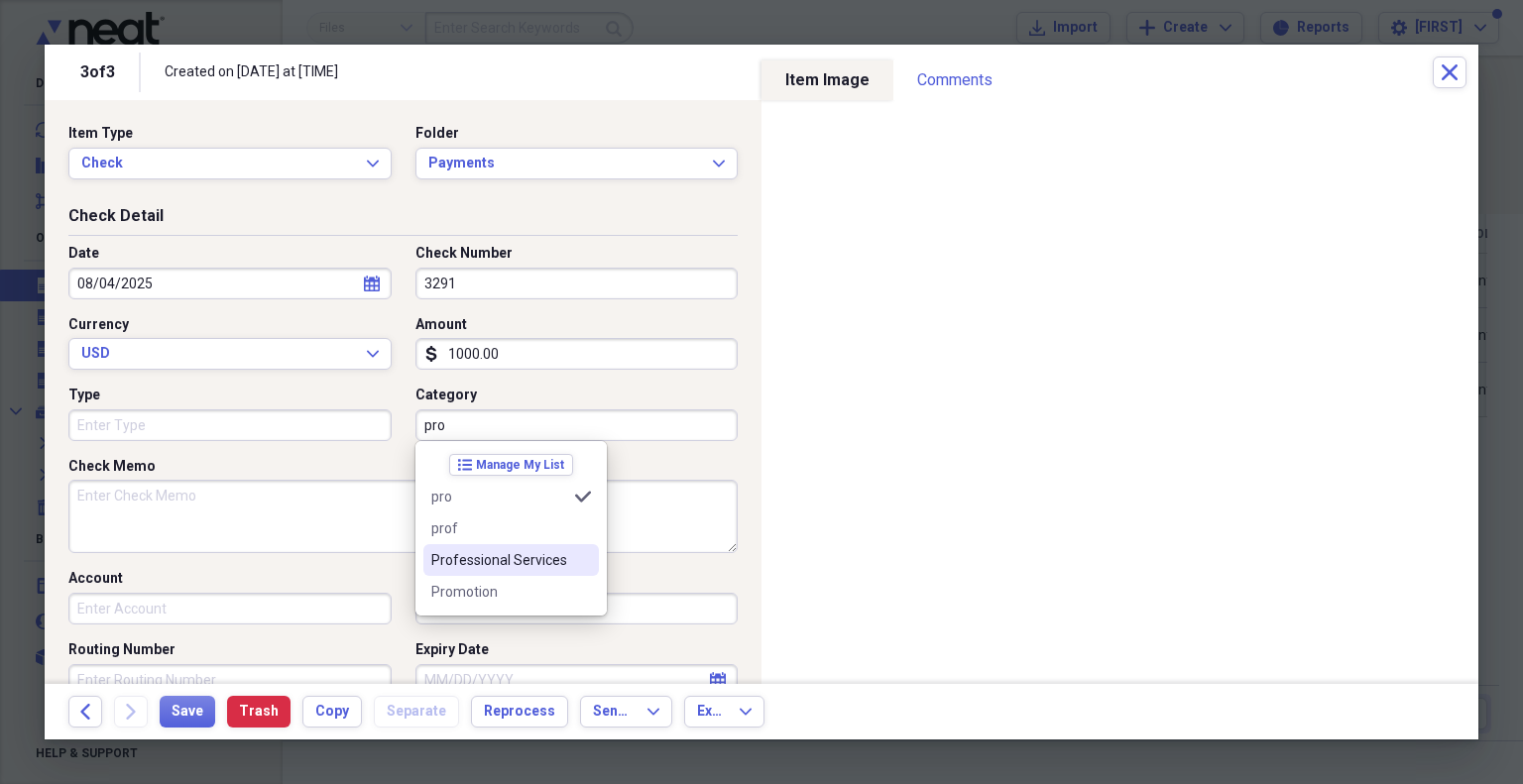 click on "Professional Services" at bounding box center (499, 560) 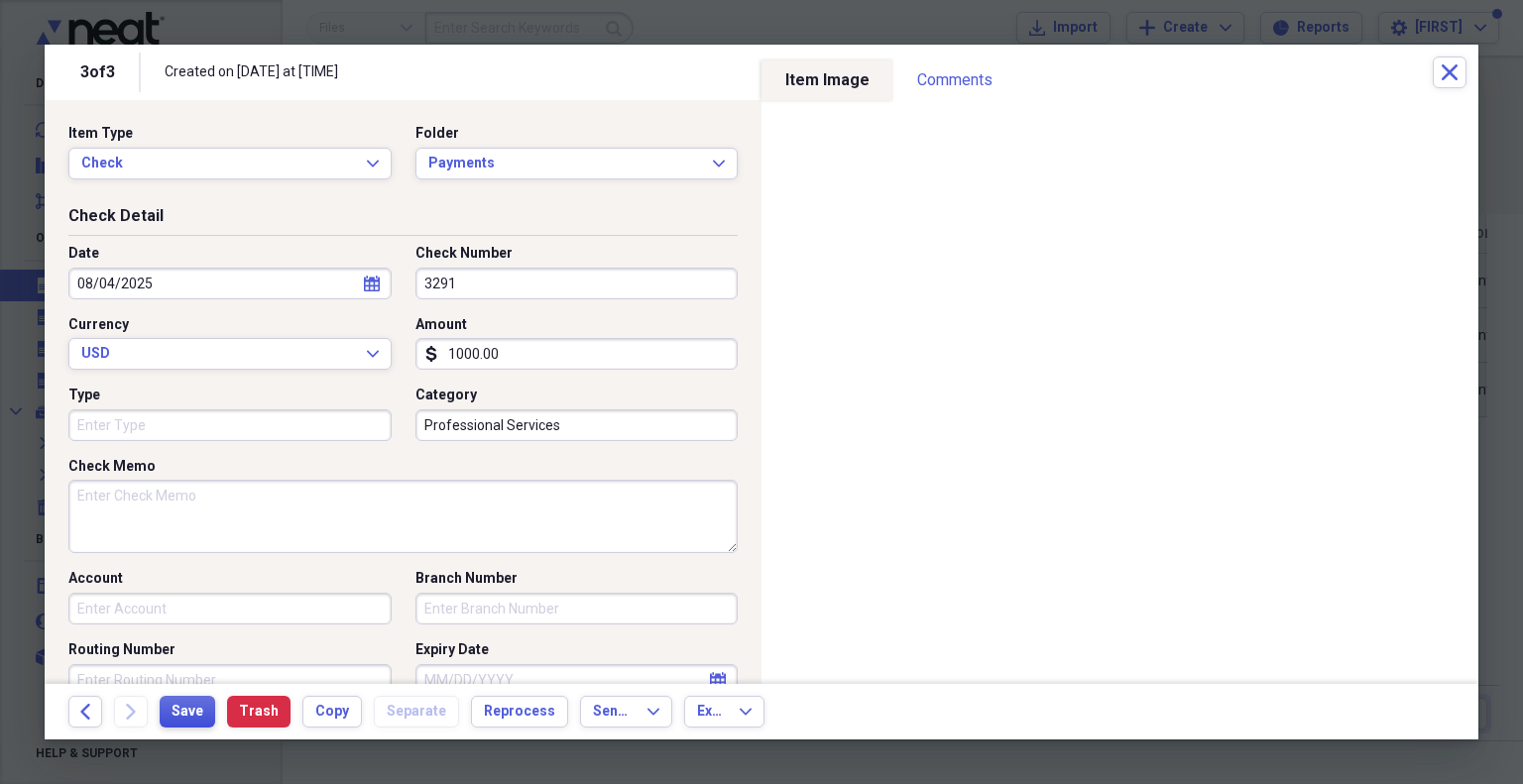 click on "Save" at bounding box center [187, 712] 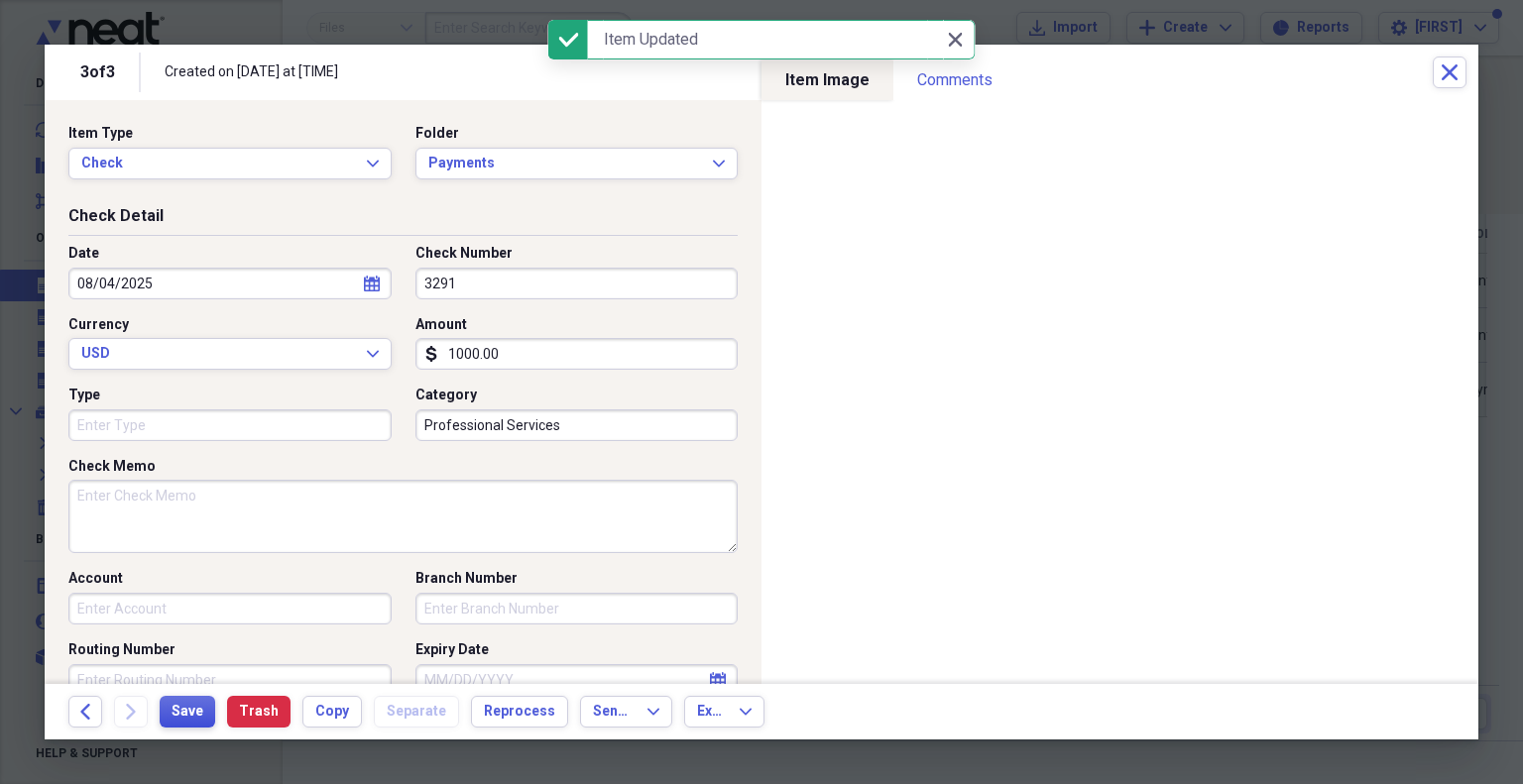 scroll, scrollTop: 1, scrollLeft: 0, axis: vertical 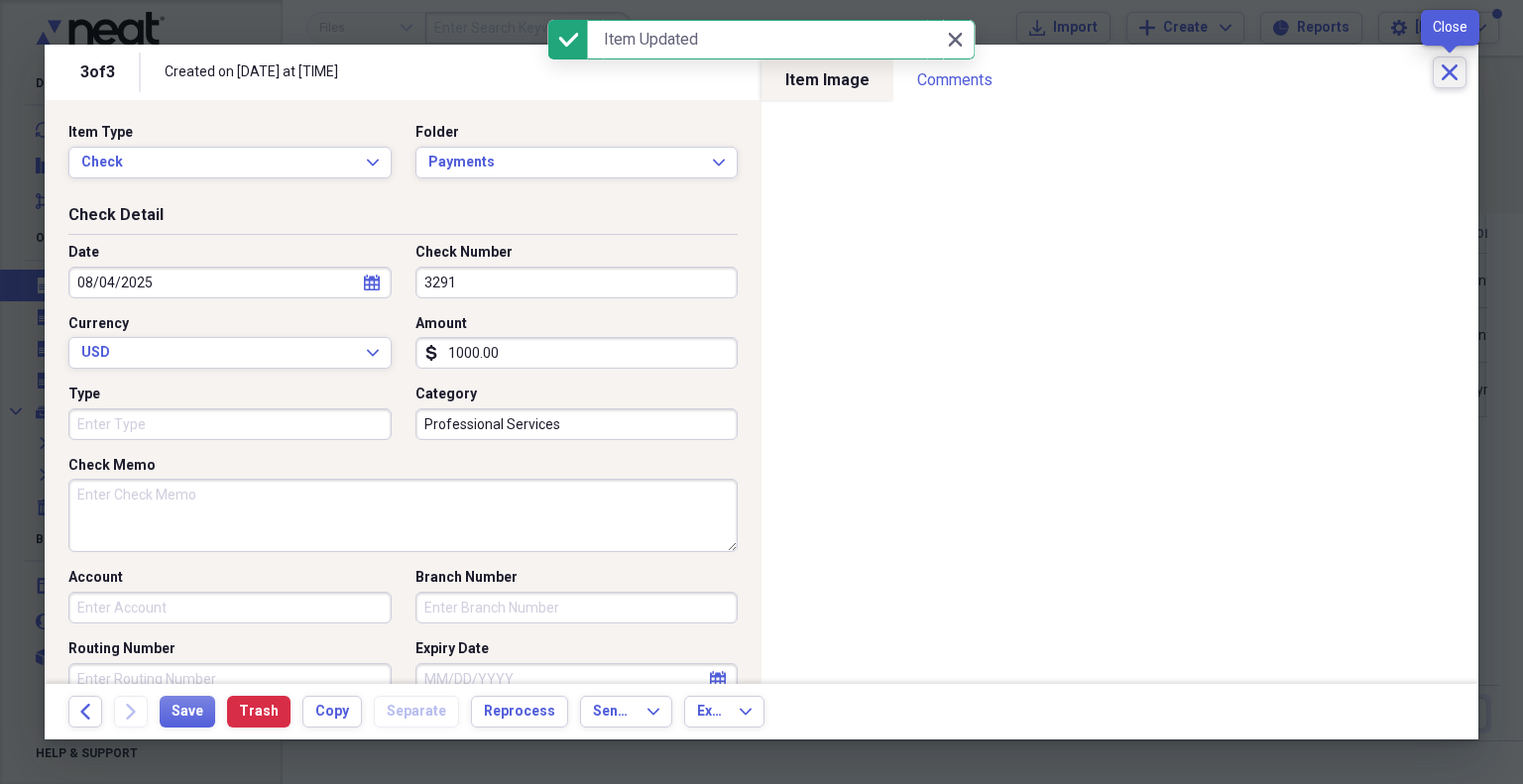 click on "Close" at bounding box center (1450, 72) 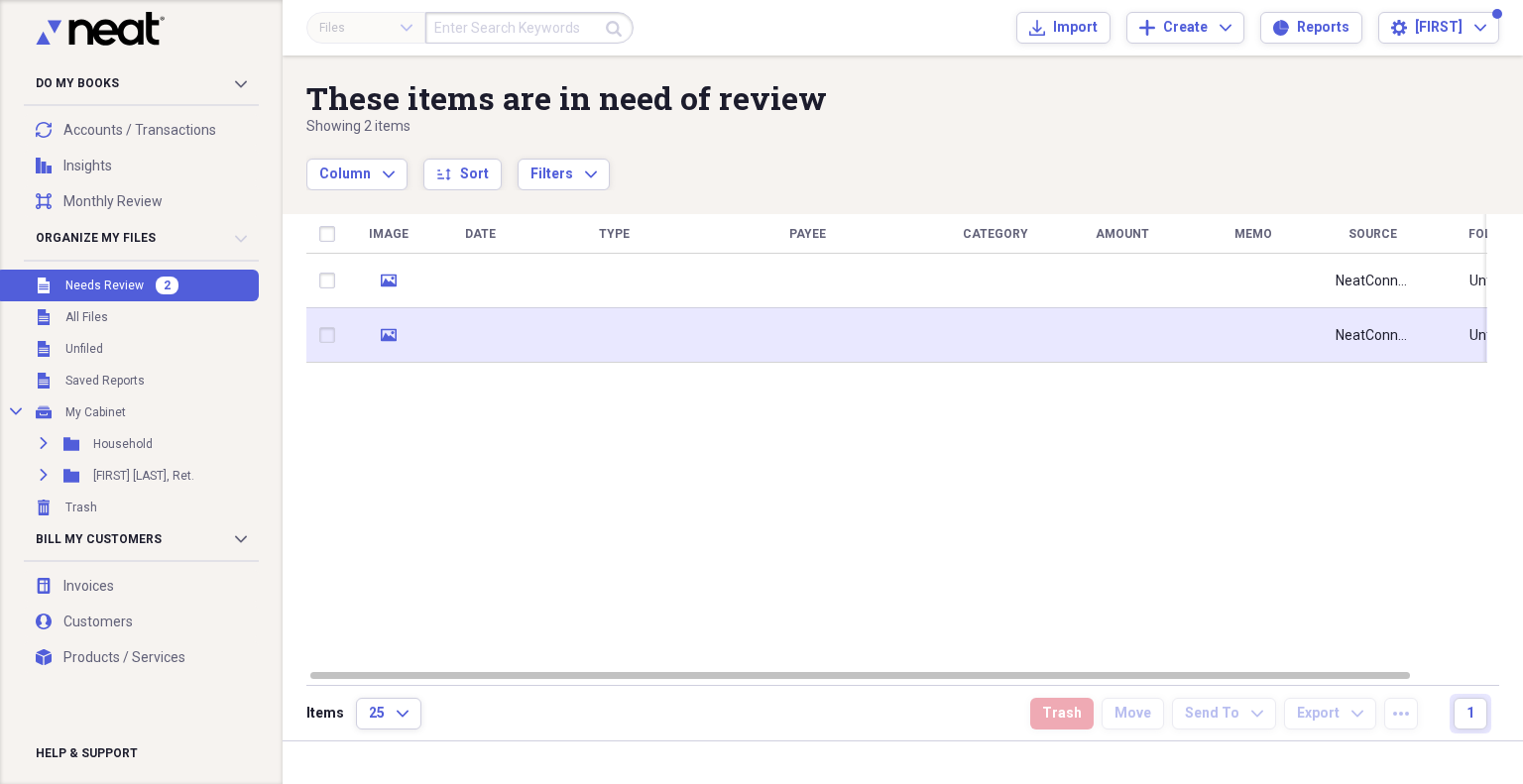 click at bounding box center [1121, 335] 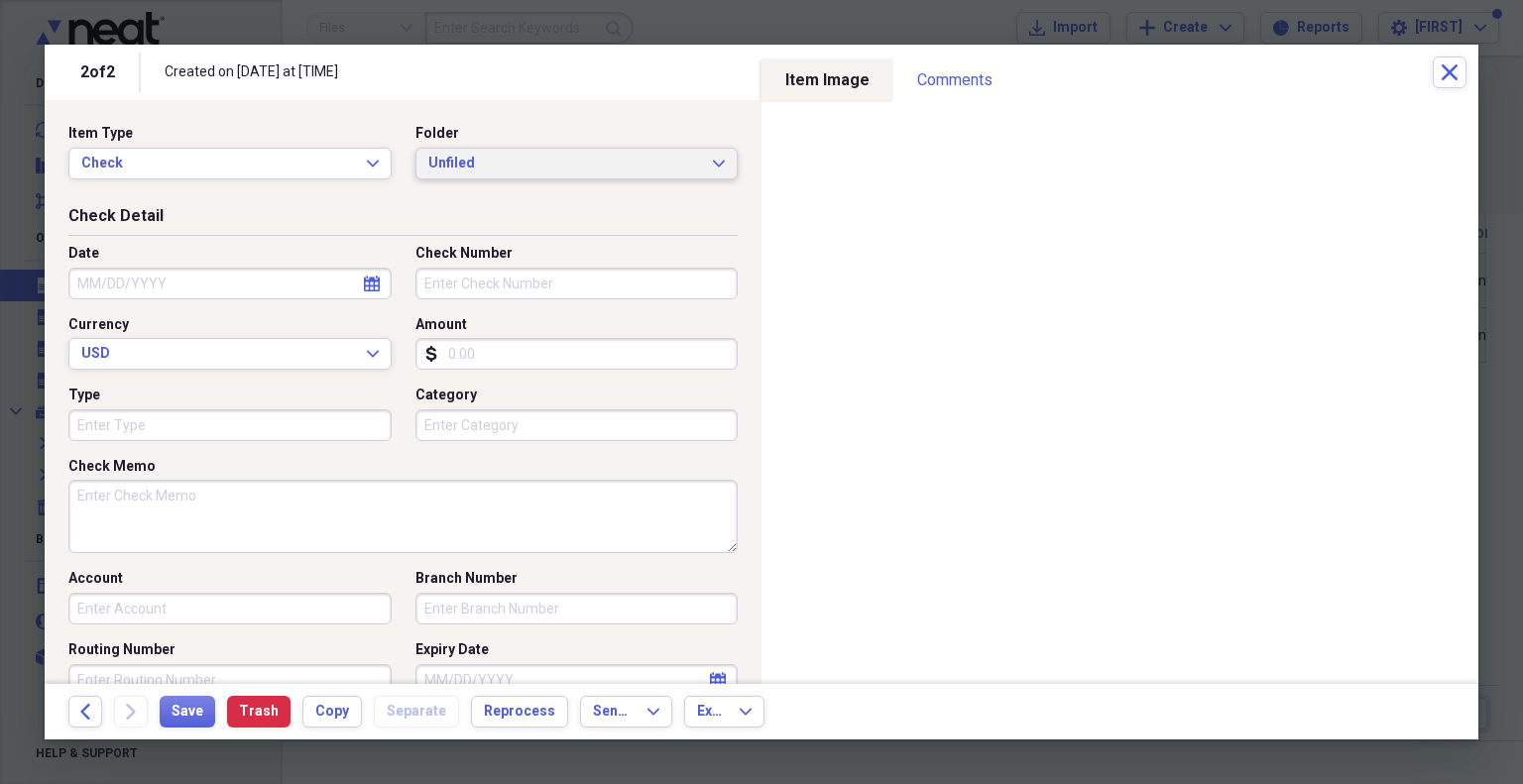 click on "Expand" 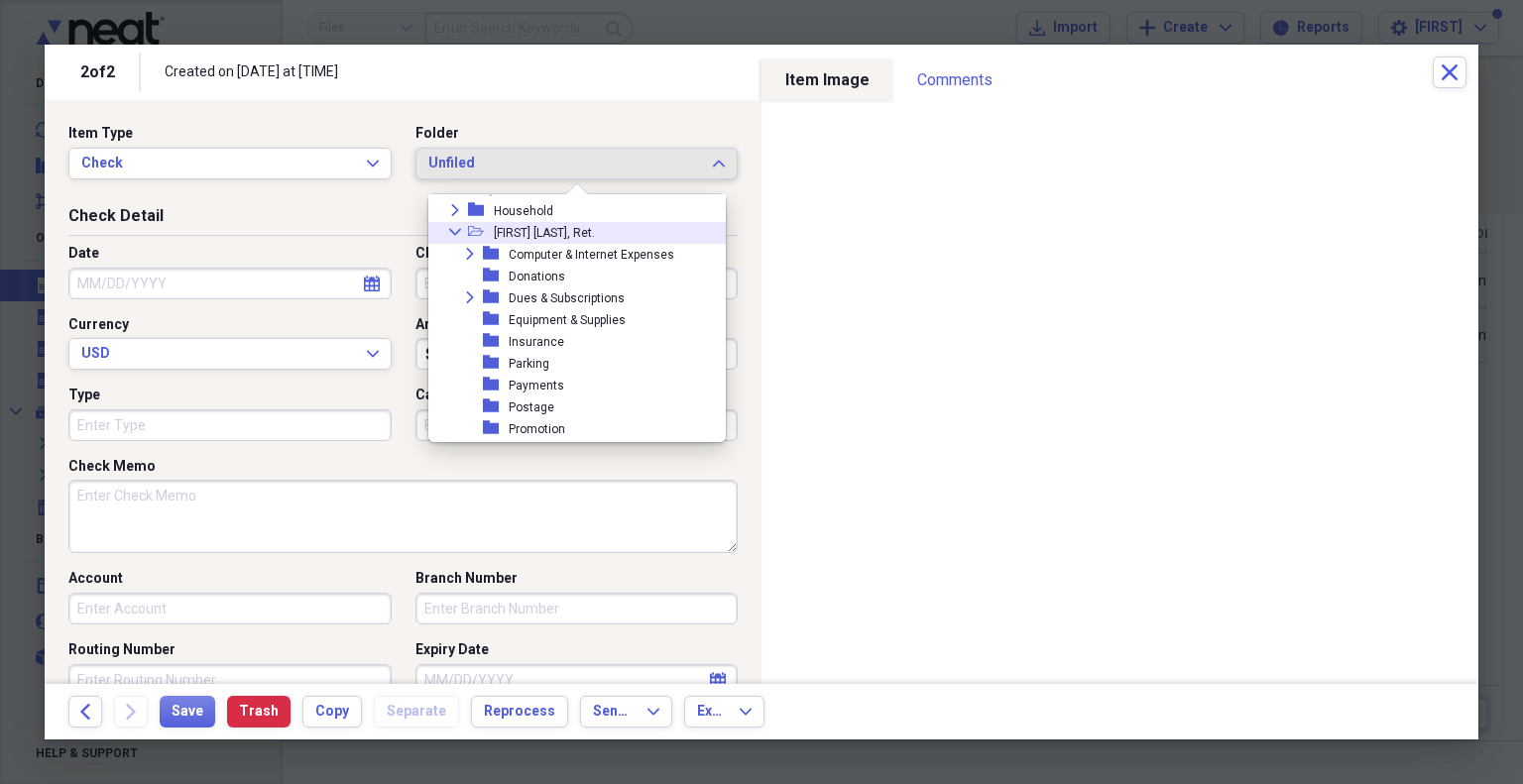 scroll, scrollTop: 74, scrollLeft: 0, axis: vertical 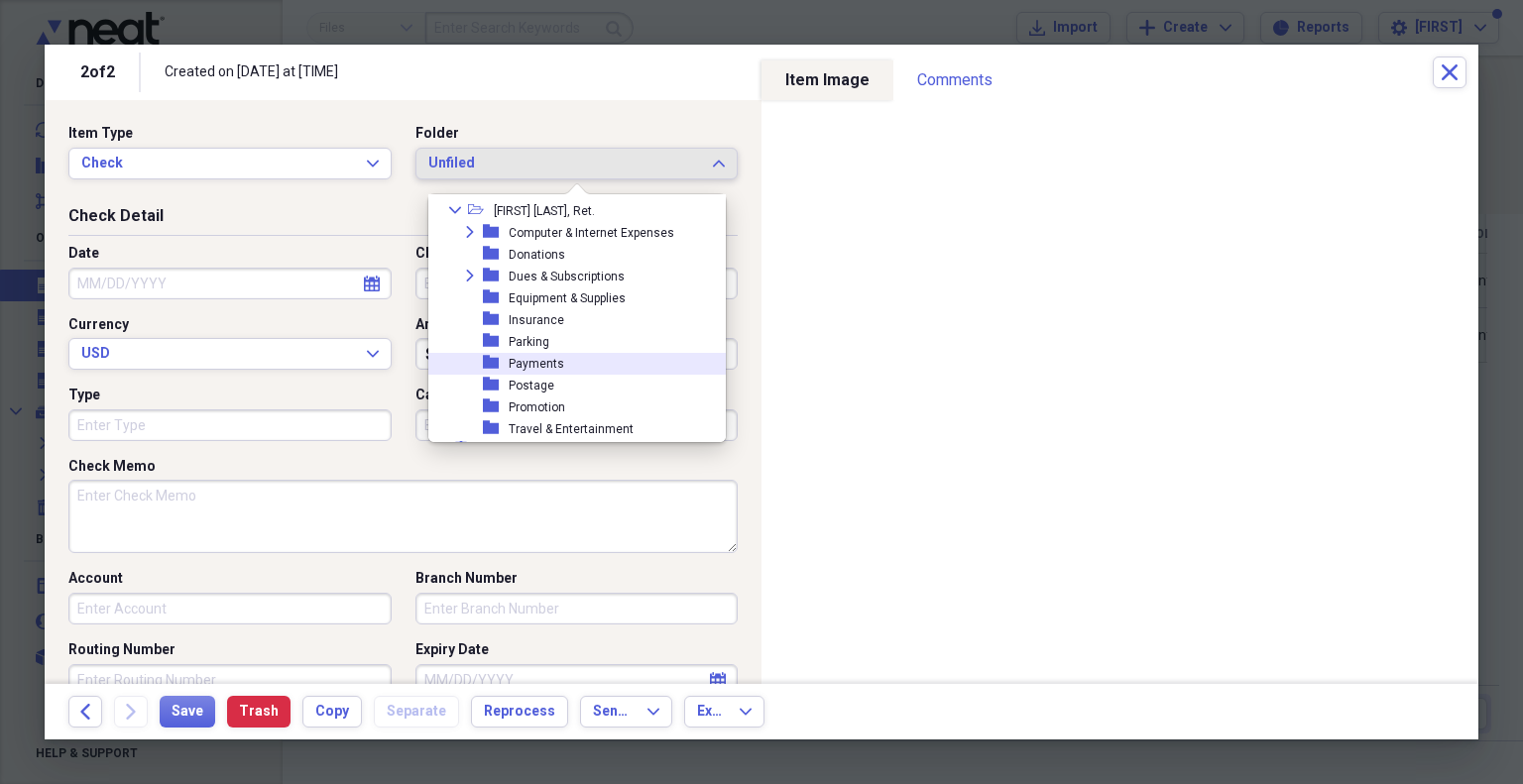 click on "Payments" at bounding box center (536, 364) 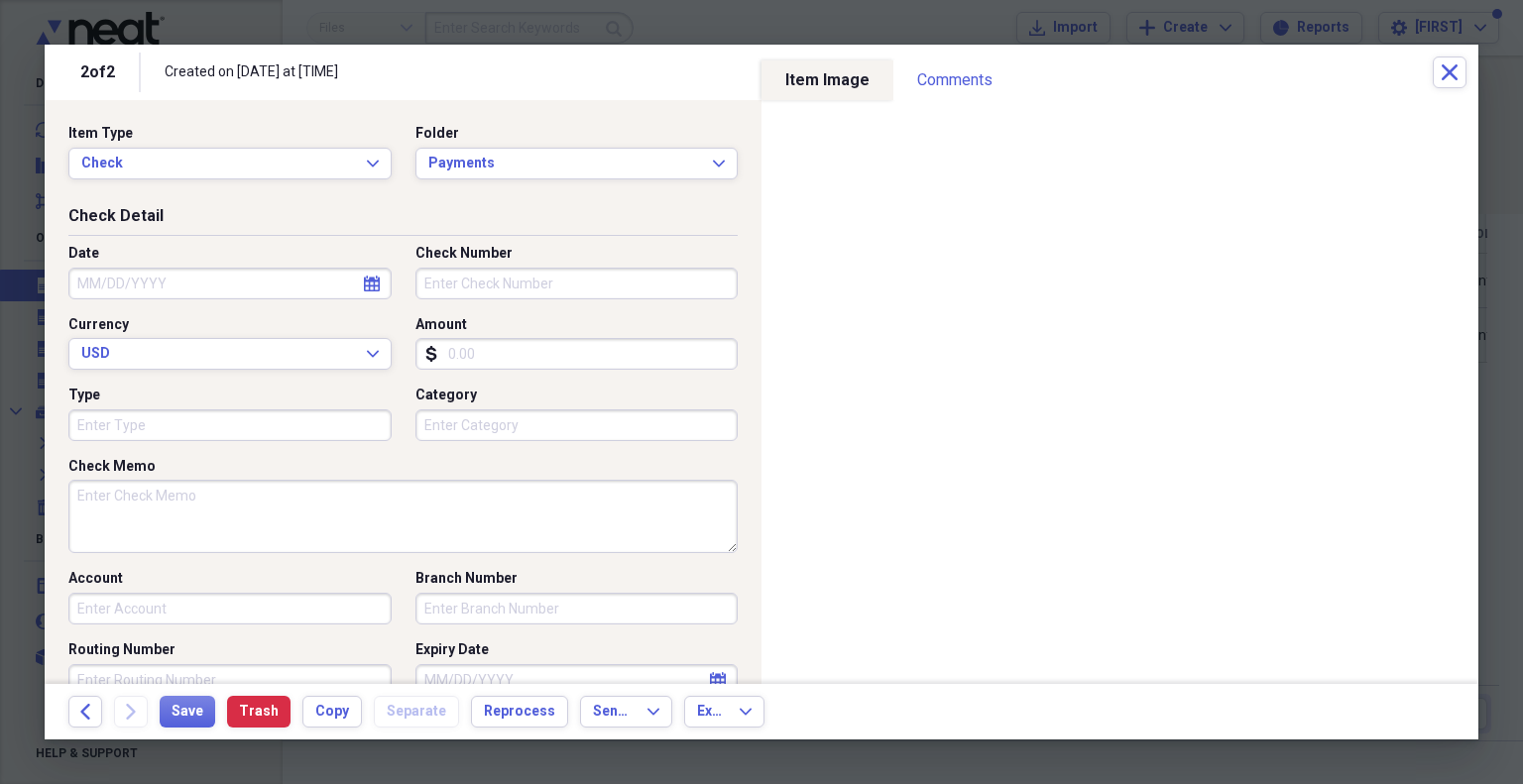 click on "Date" at bounding box center [230, 283] 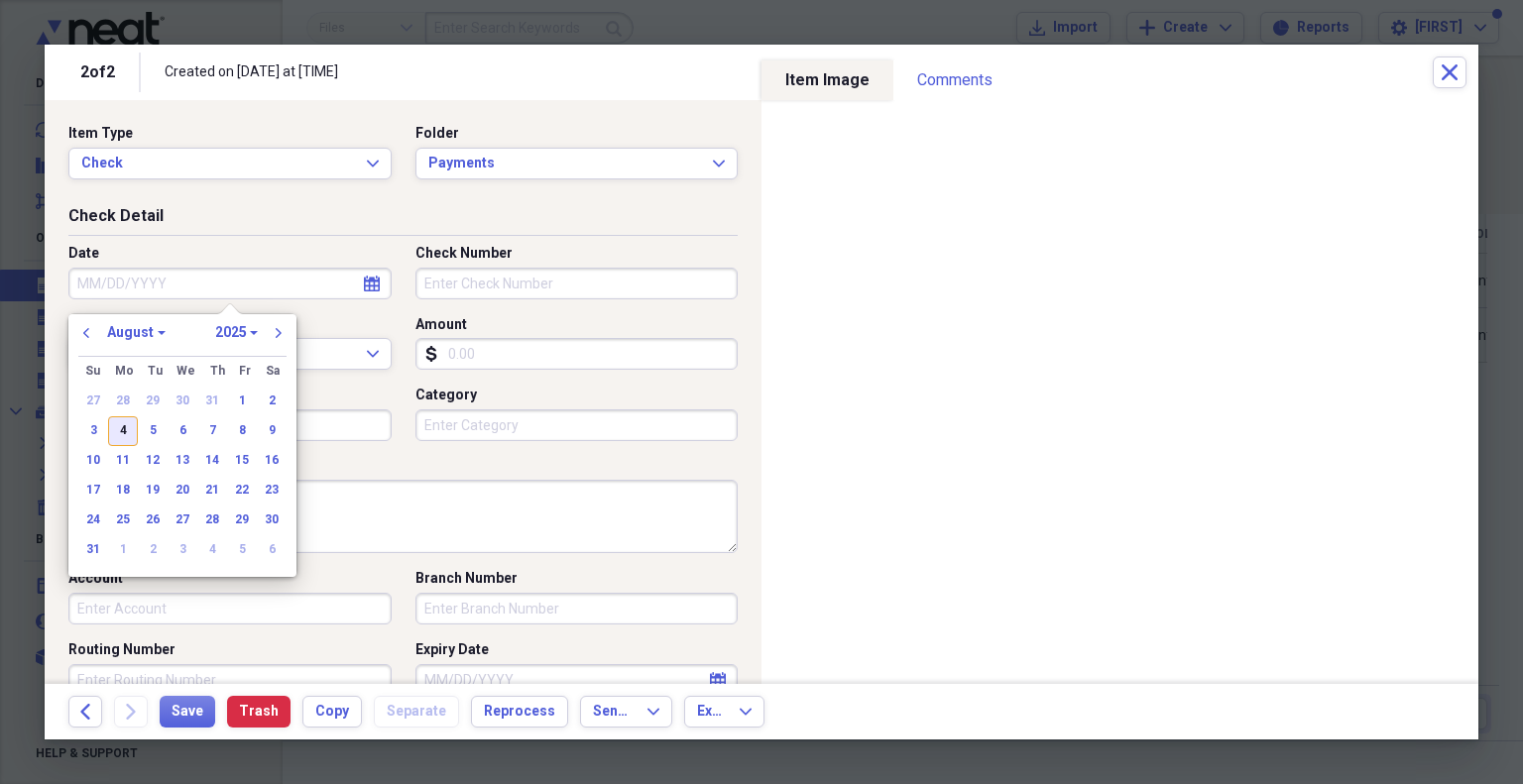 click on "4" at bounding box center [123, 431] 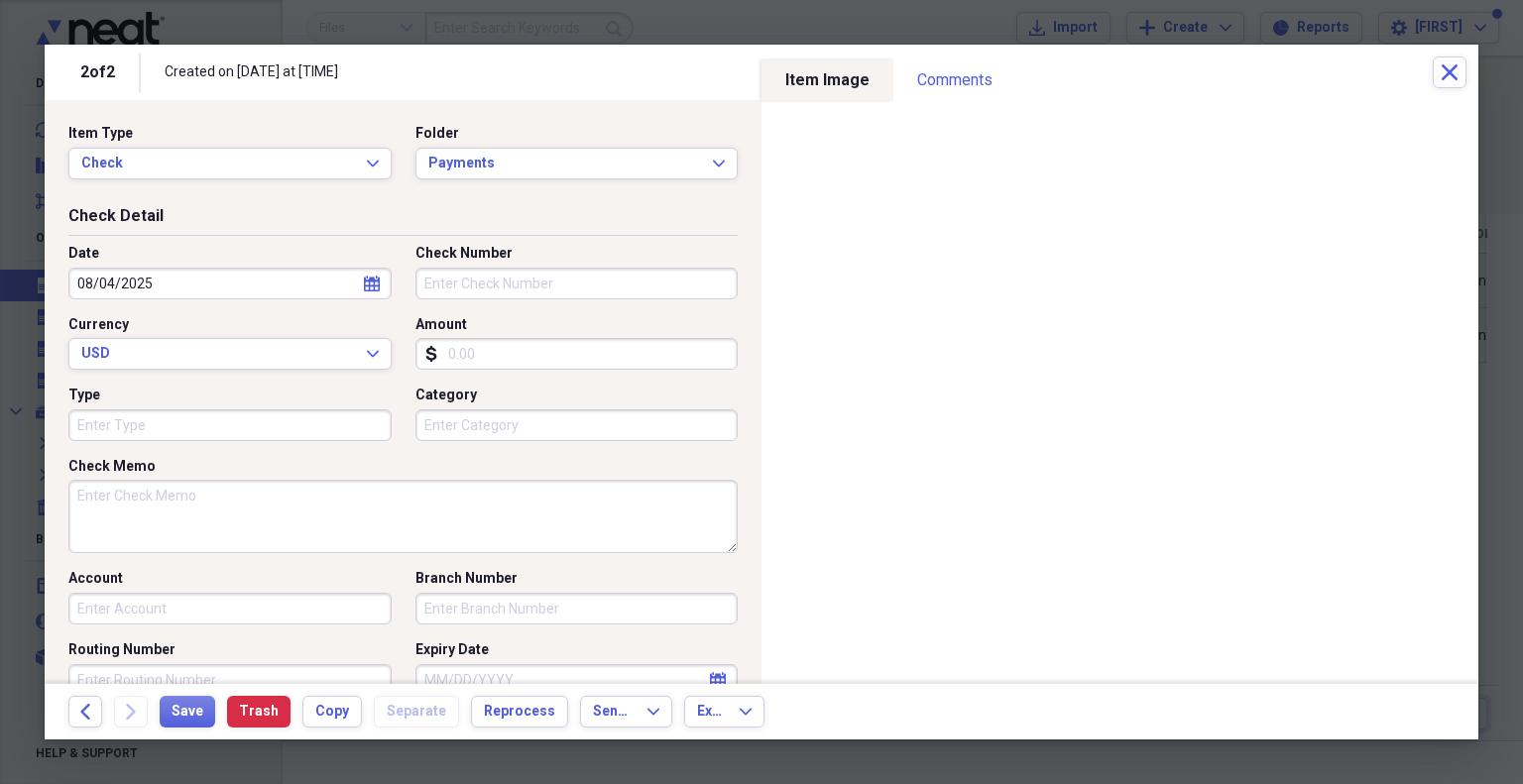 click on "Check Number" at bounding box center [577, 283] 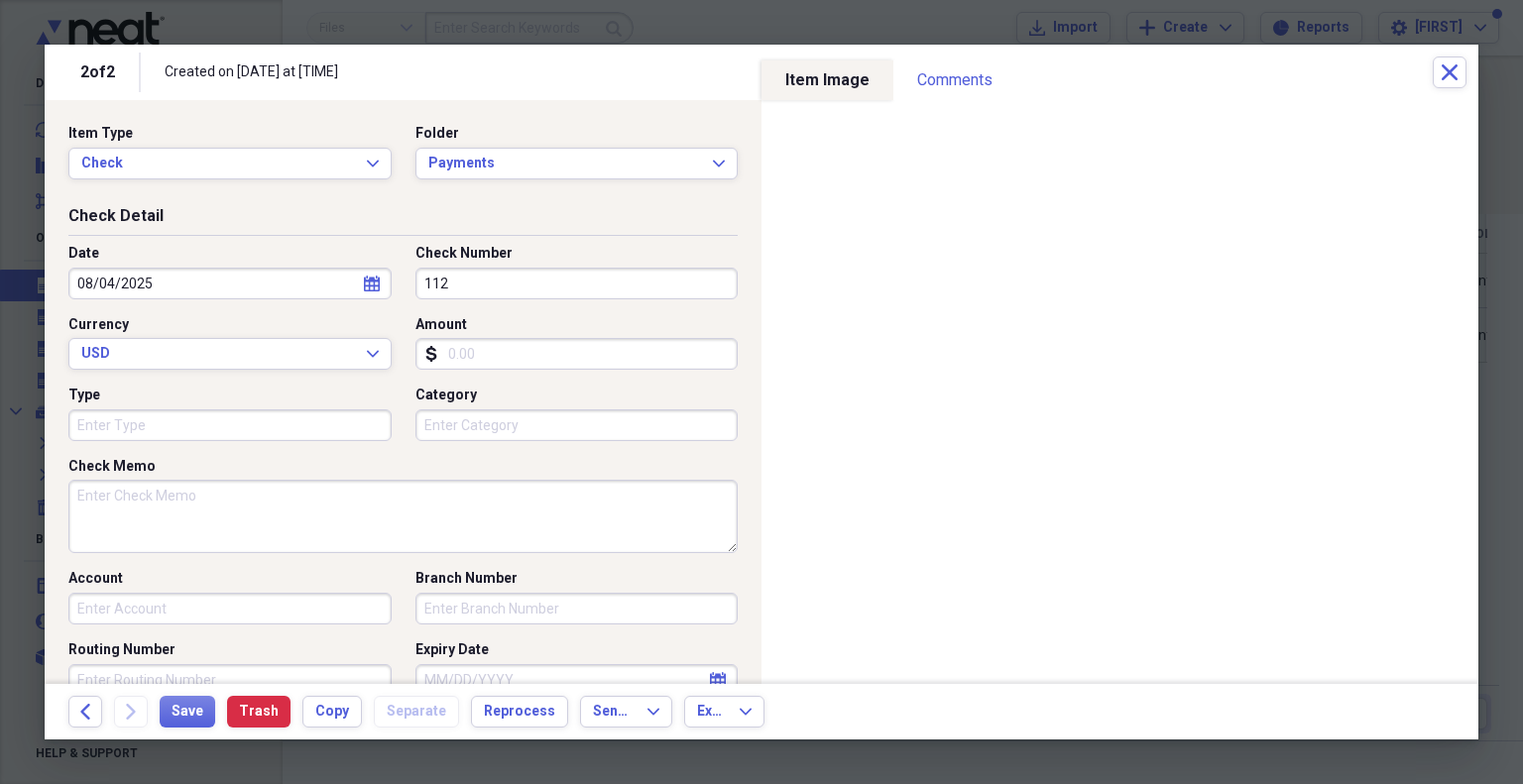 type on "112" 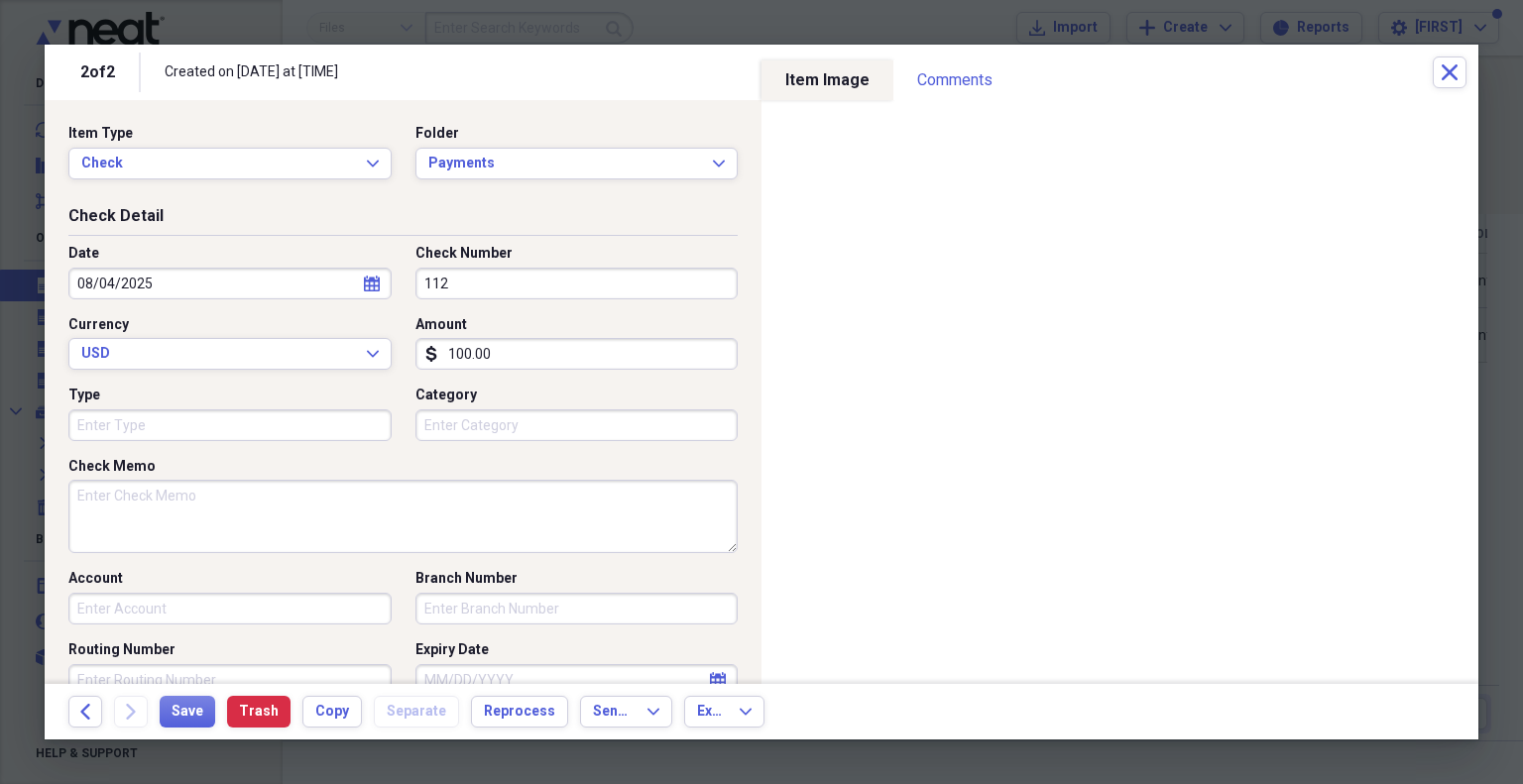 type on "1000.00" 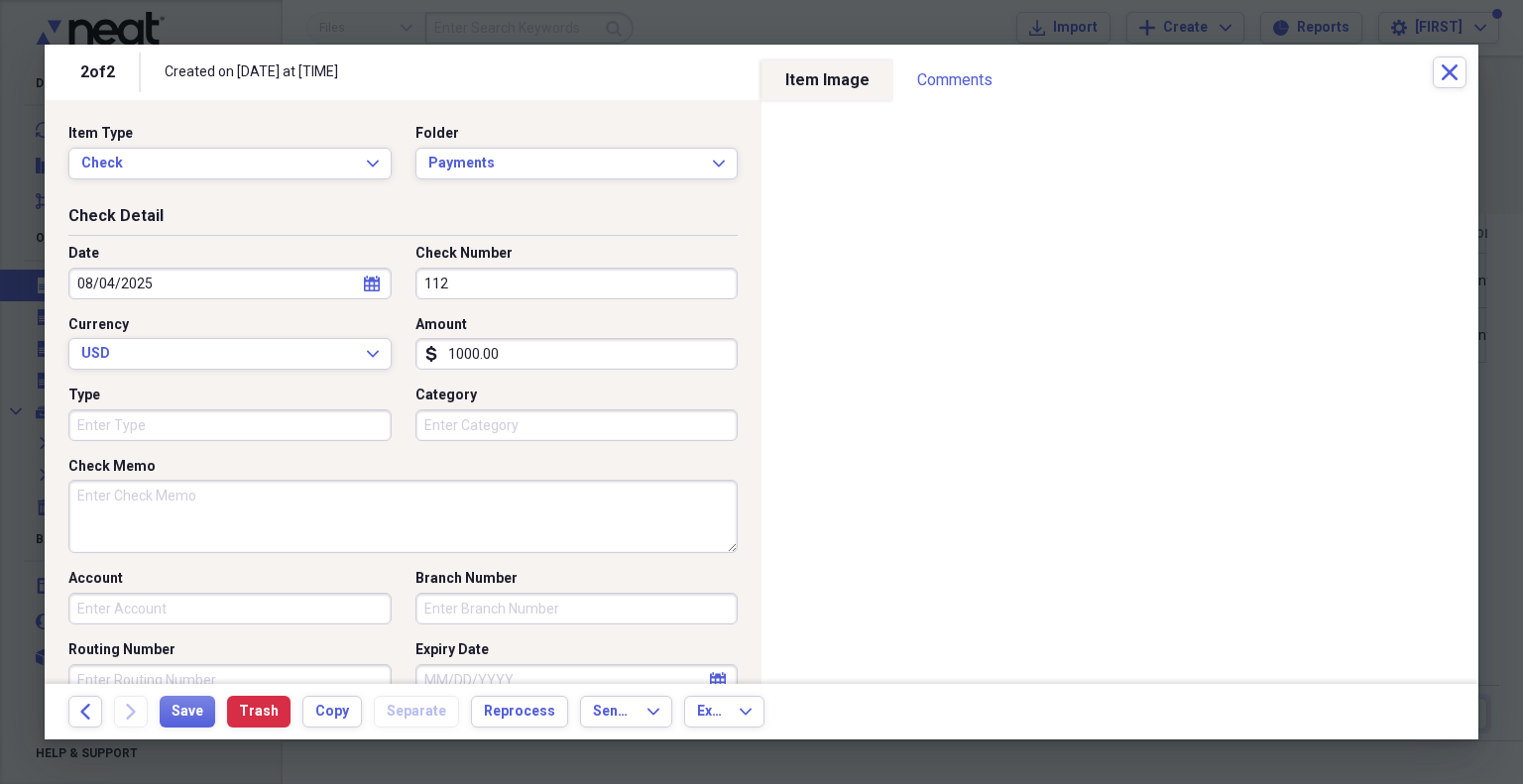 click on "Category" at bounding box center (577, 425) 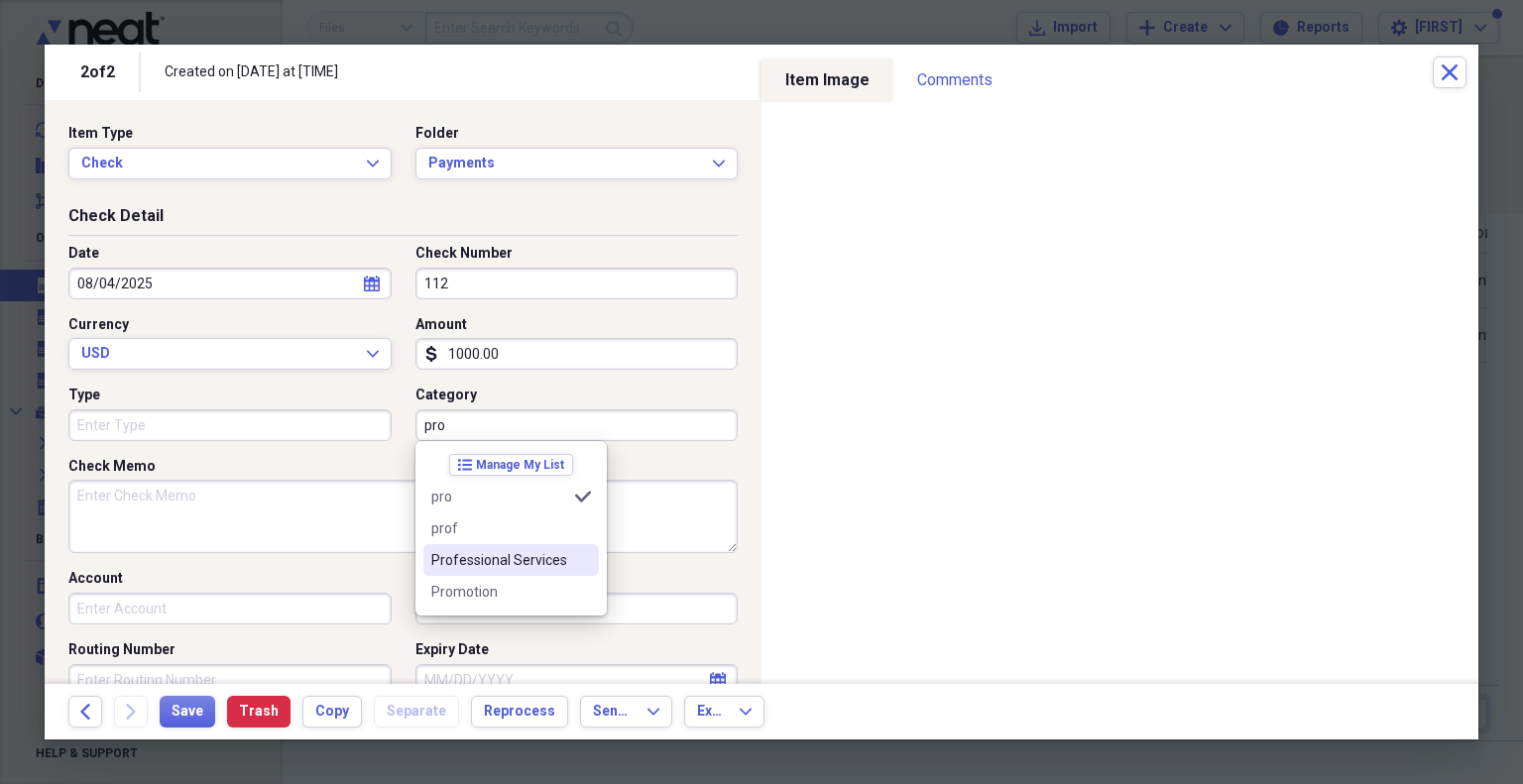 click on "Professional Services" at bounding box center (511, 560) 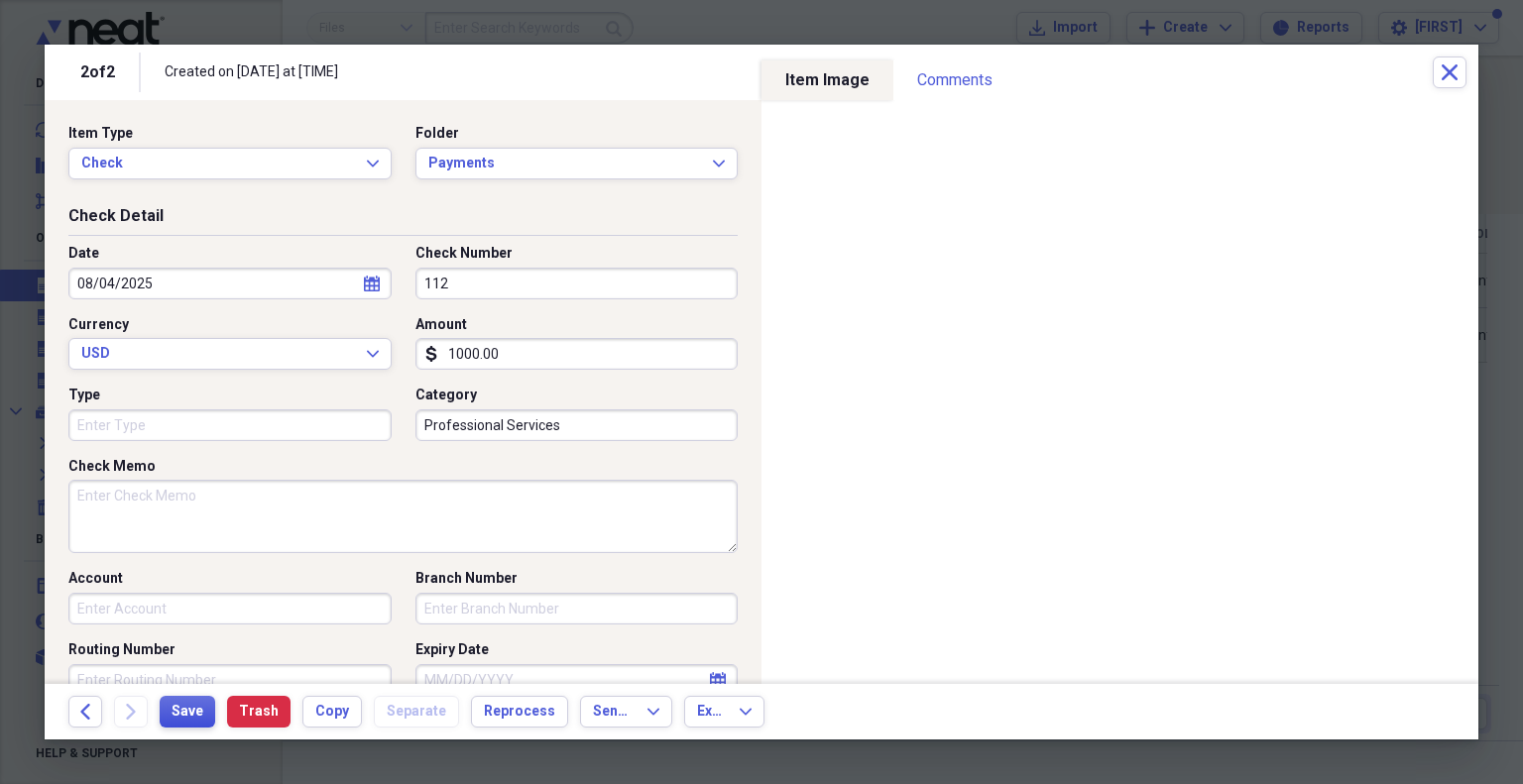 click on "Save" at bounding box center (187, 712) 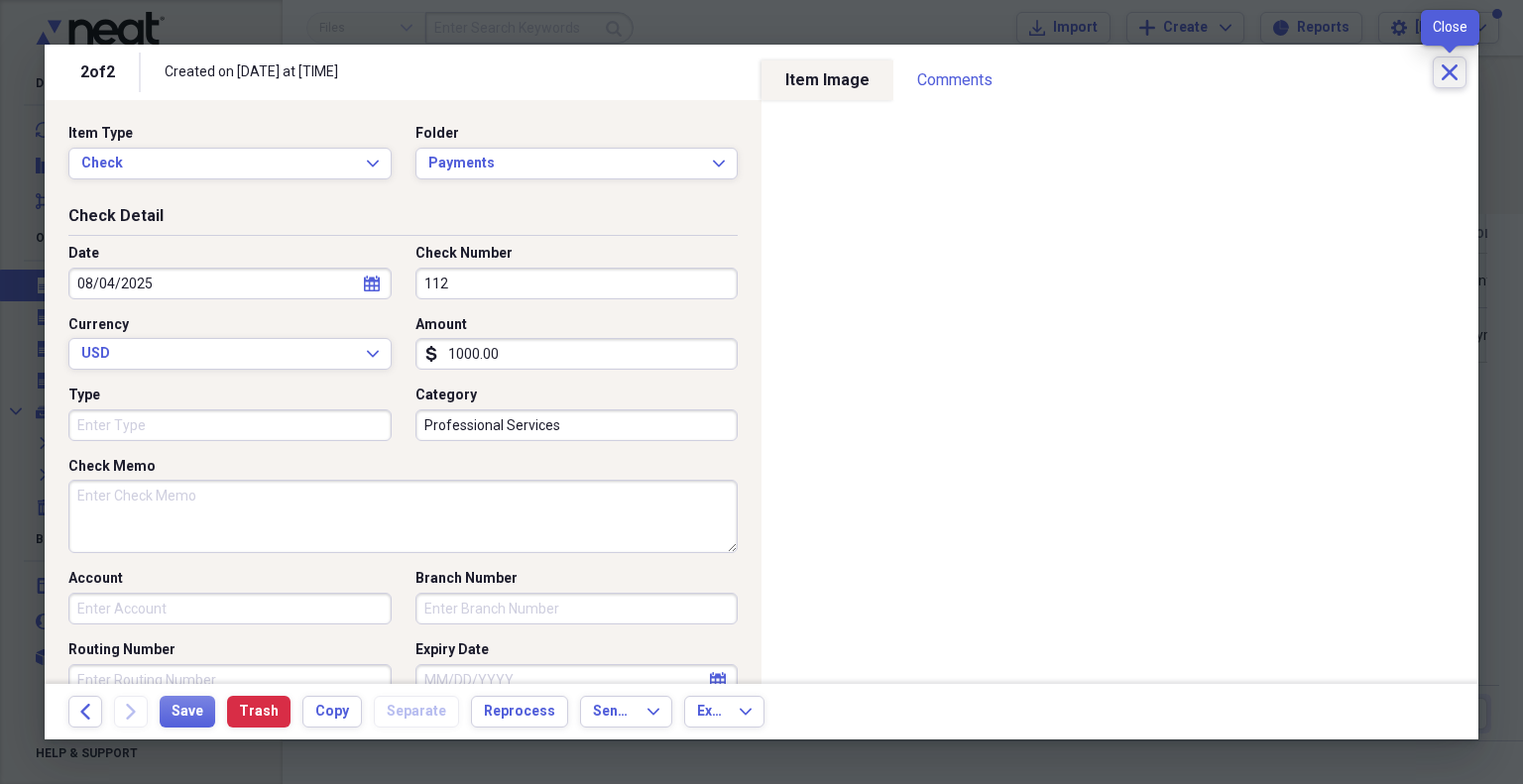 click on "Close" 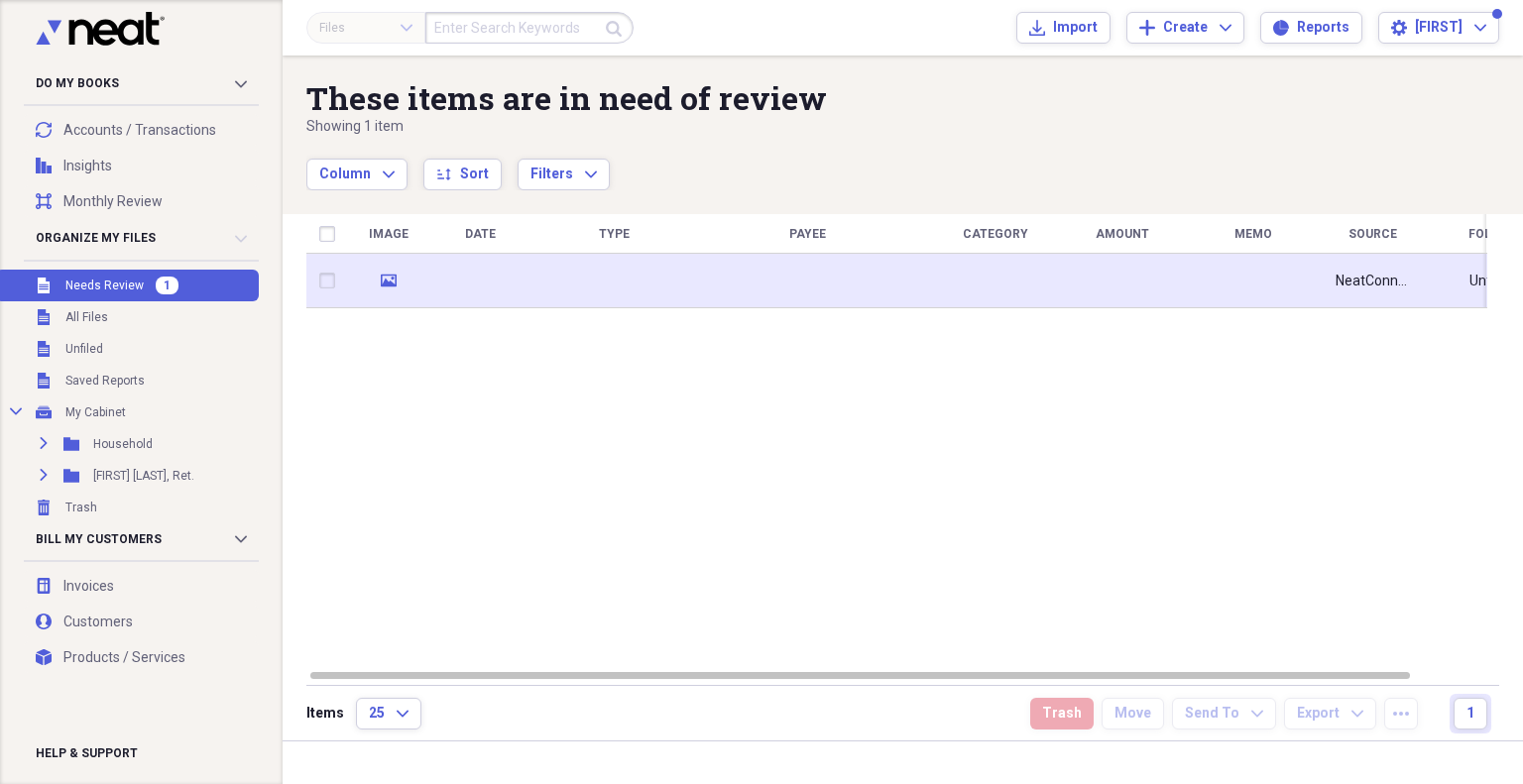 click at bounding box center (996, 280) 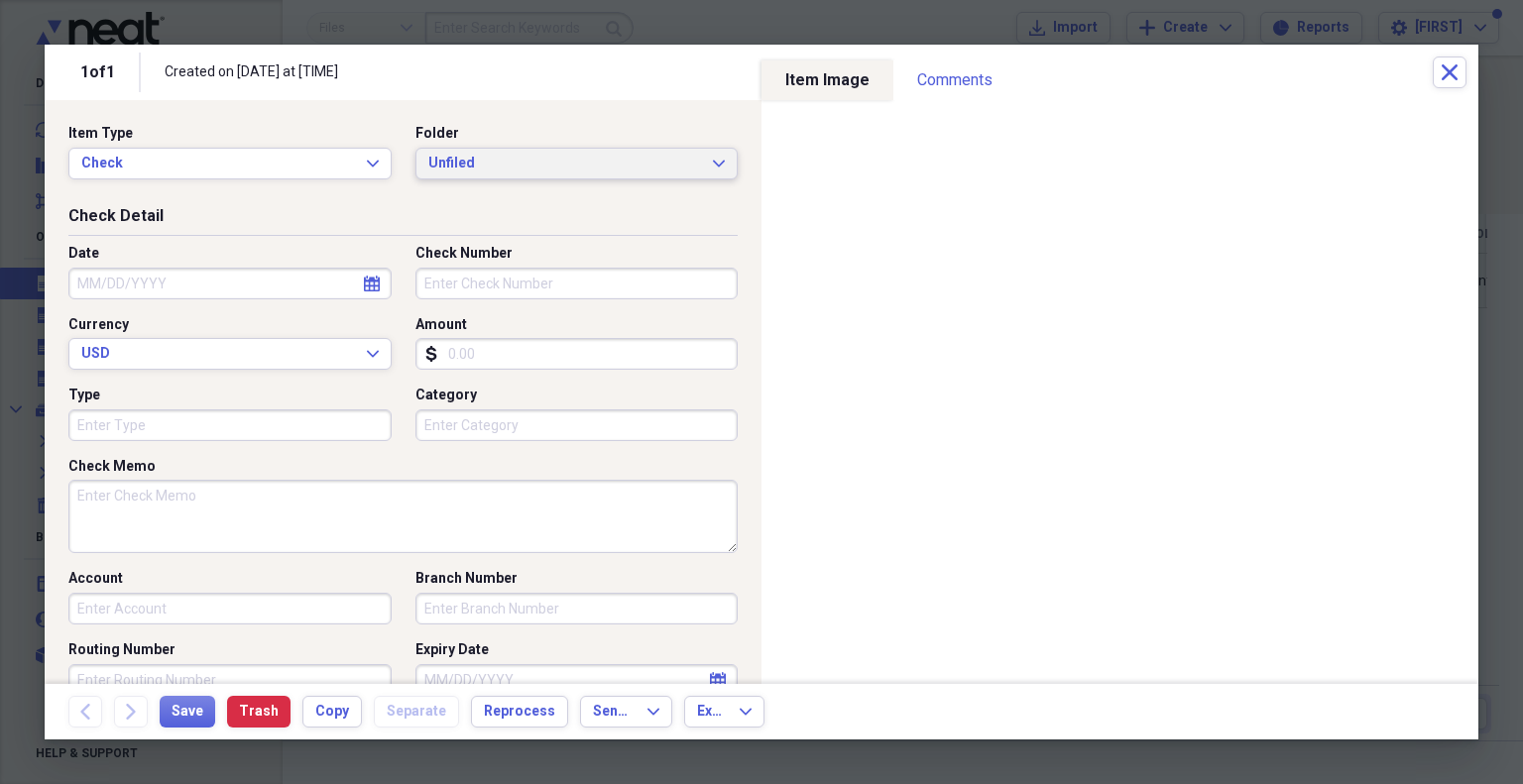 click on "Expand" 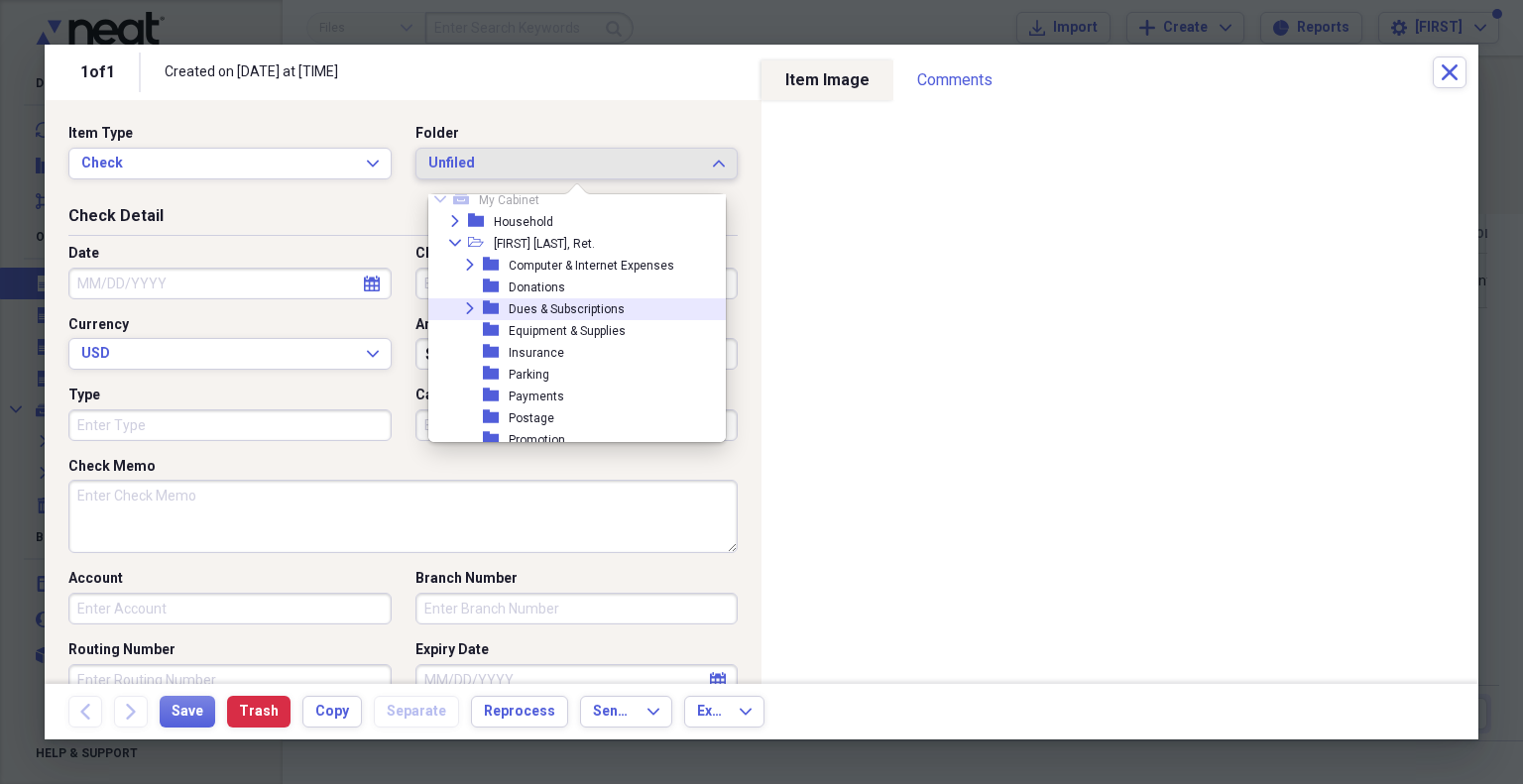 scroll, scrollTop: 43, scrollLeft: 0, axis: vertical 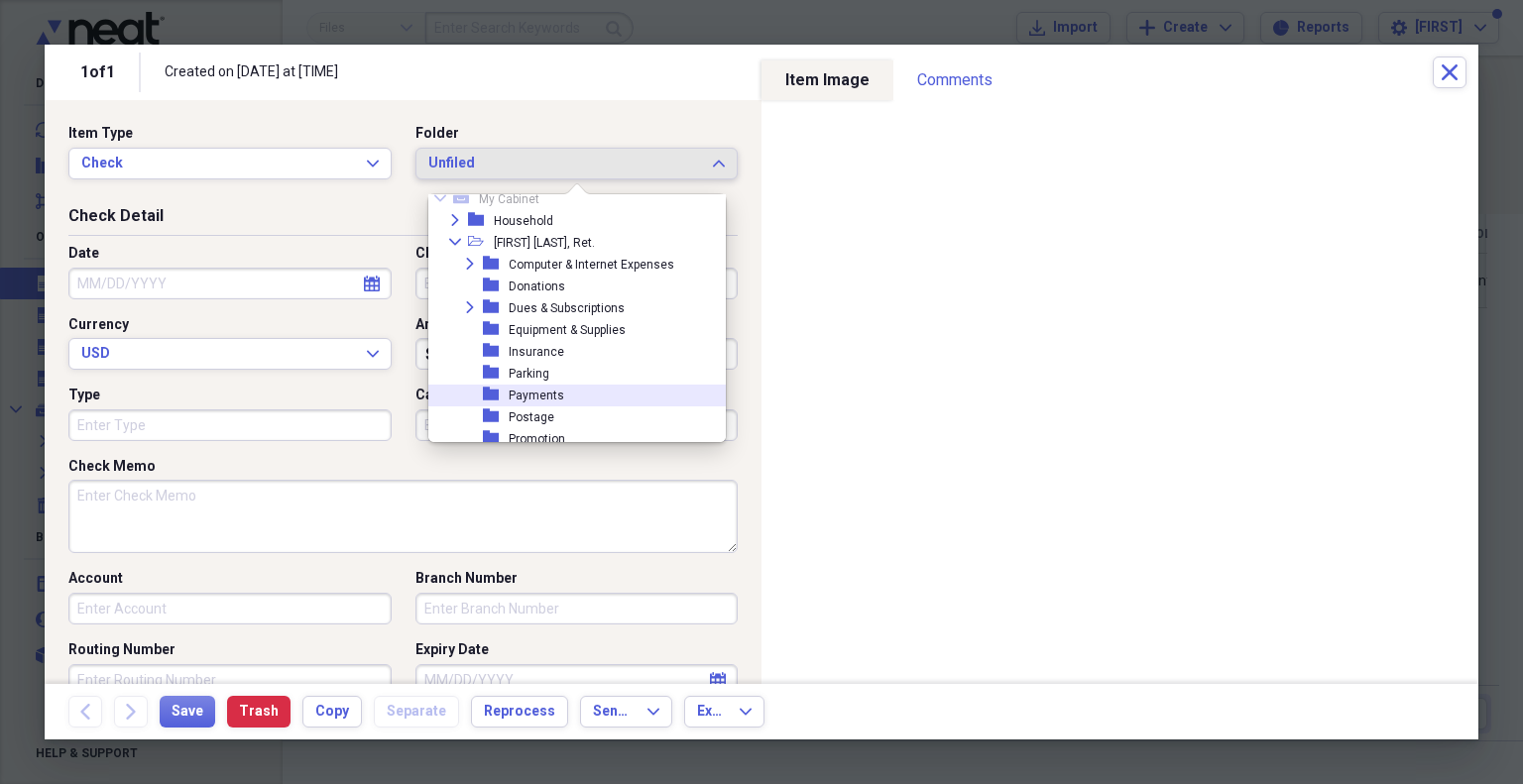 click on "folder Payments" at bounding box center (569, 395) 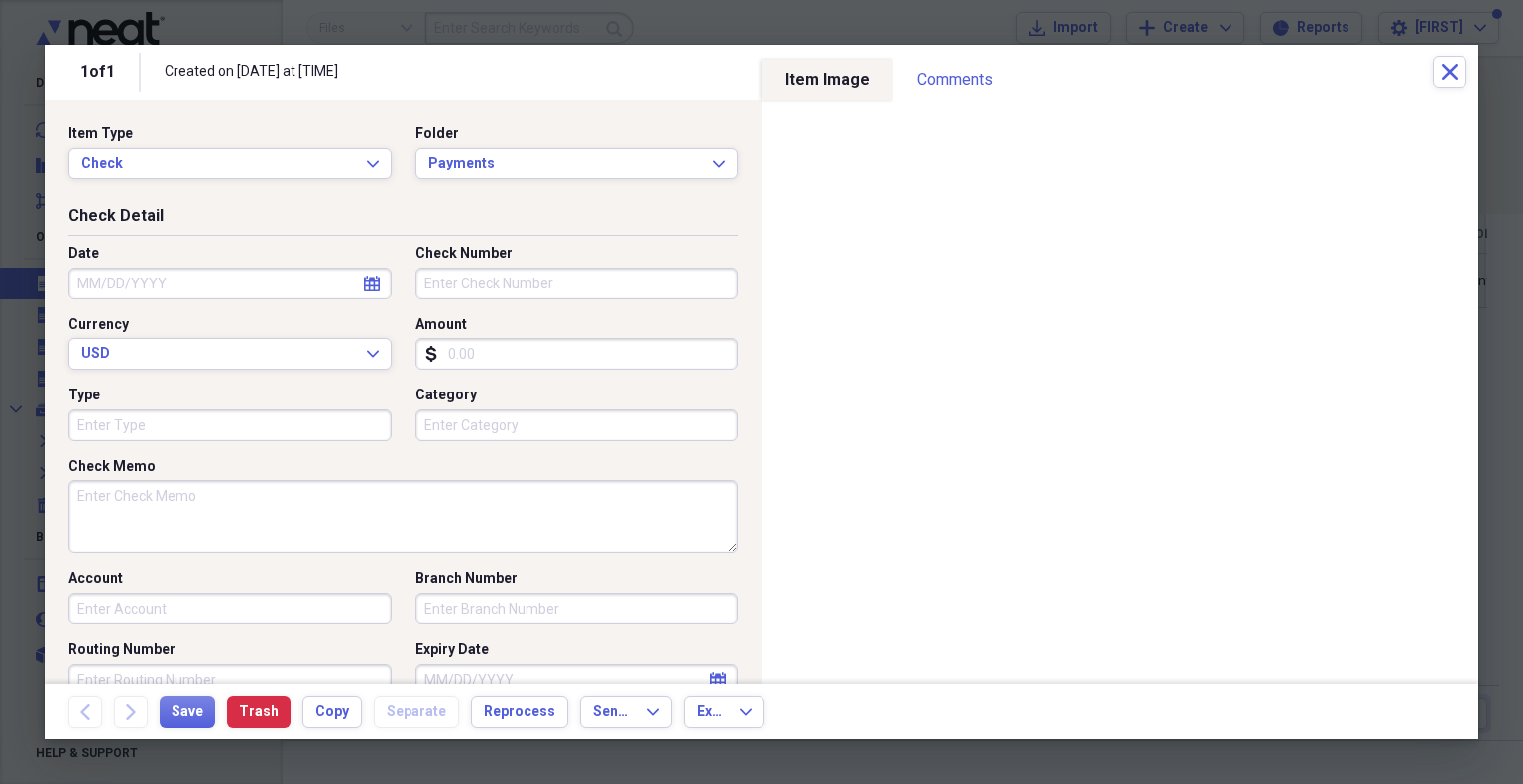 click on "calendar" 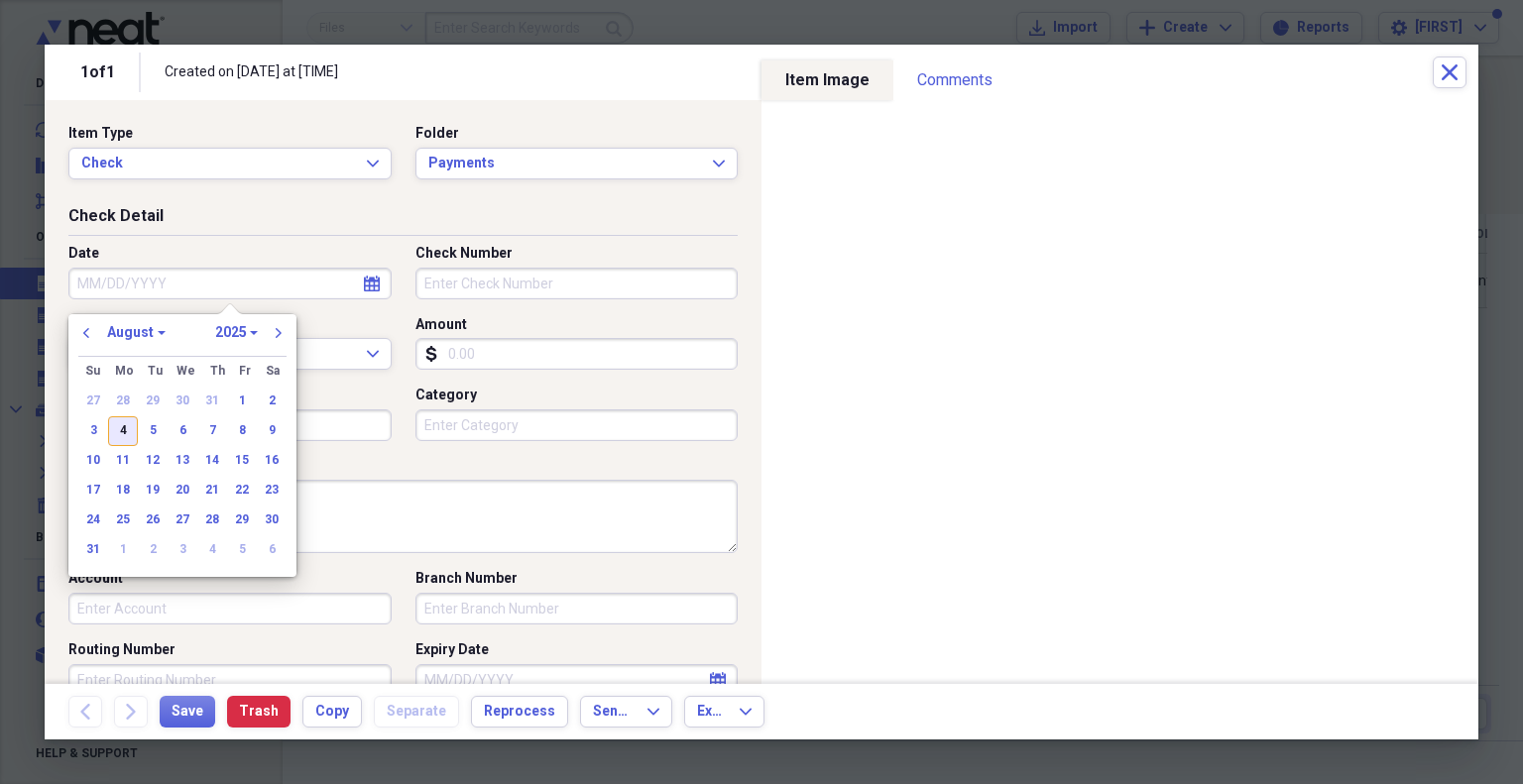 click on "4" at bounding box center (123, 431) 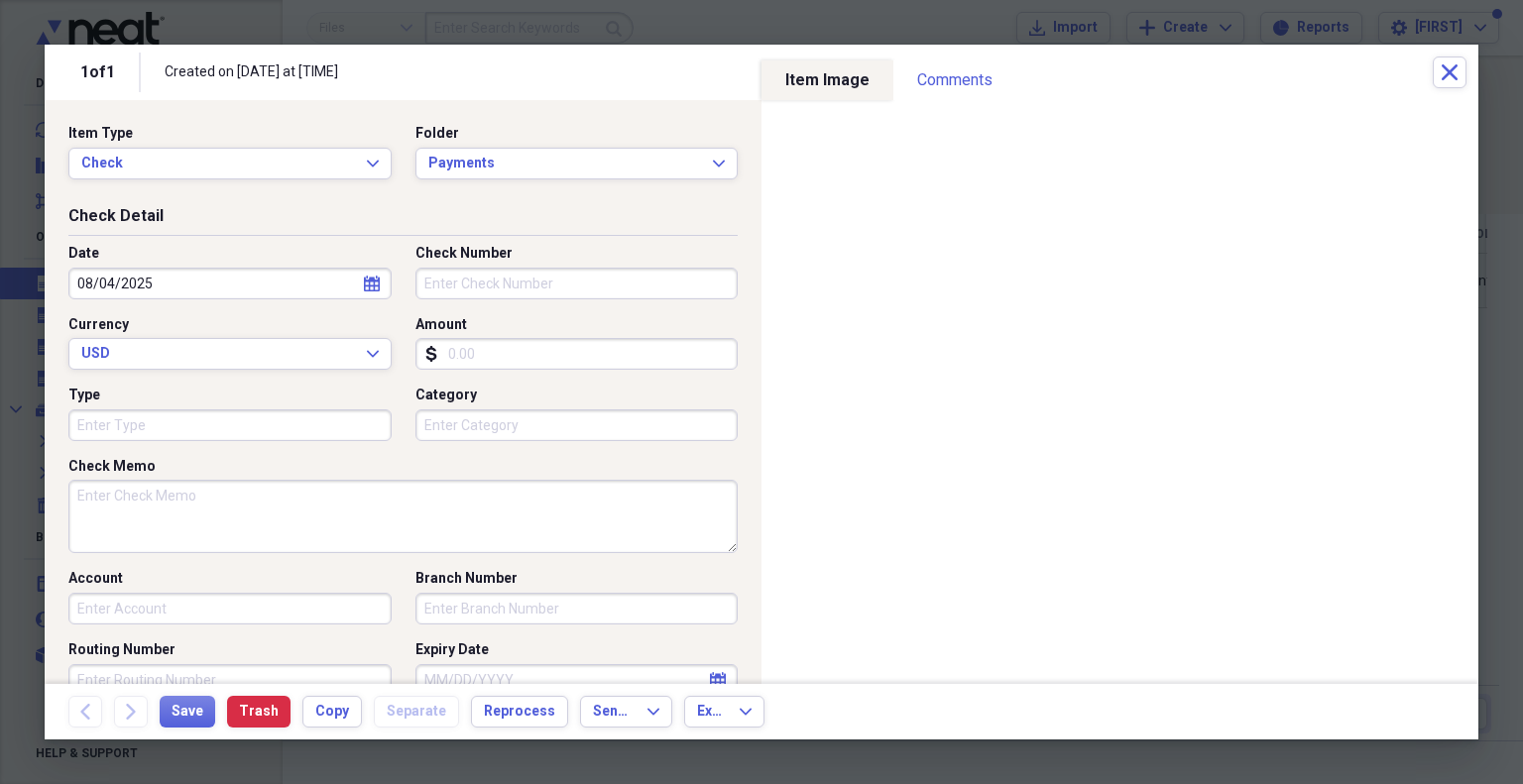 click on "Check Number" at bounding box center [577, 283] 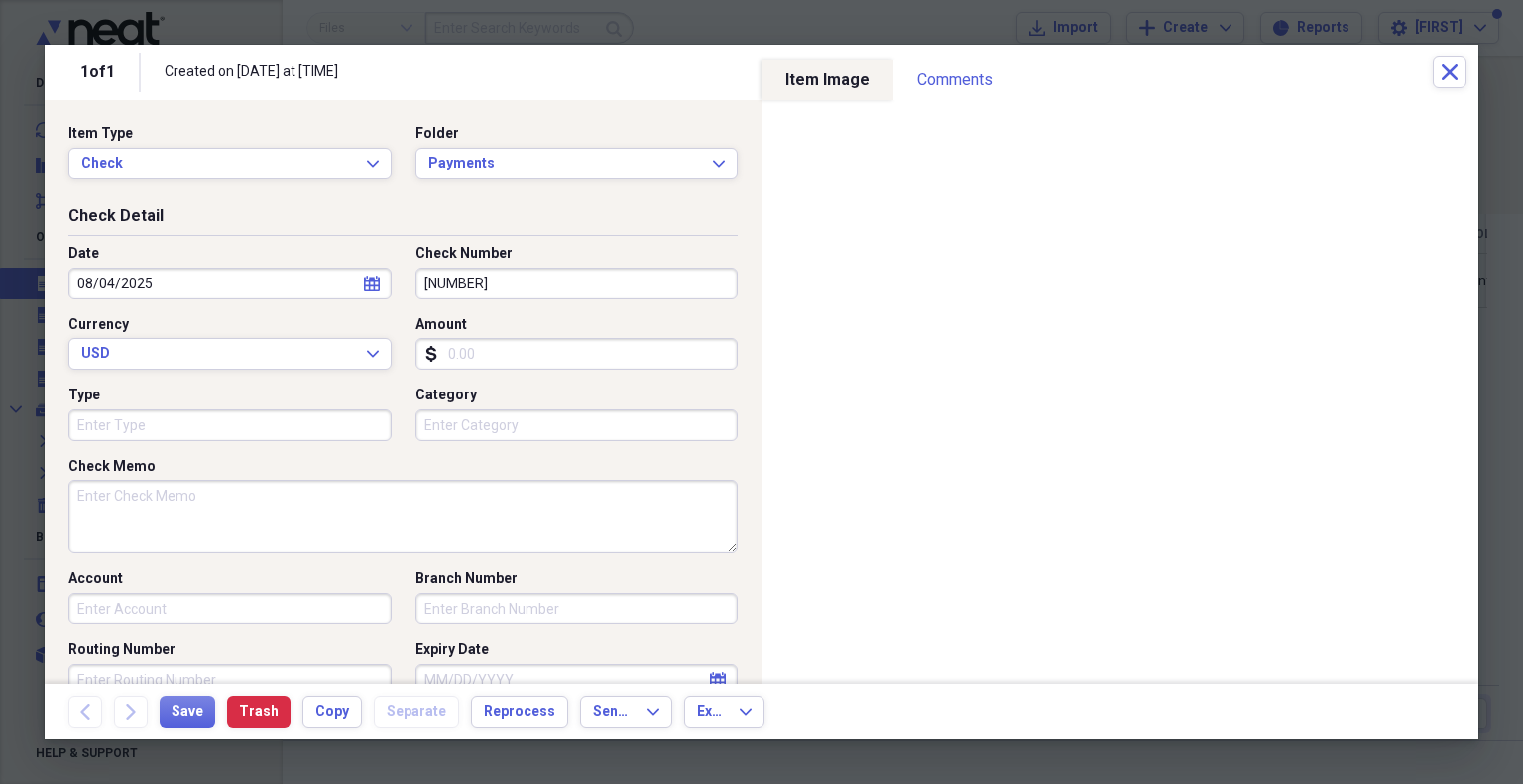 type on "[NUMBER]" 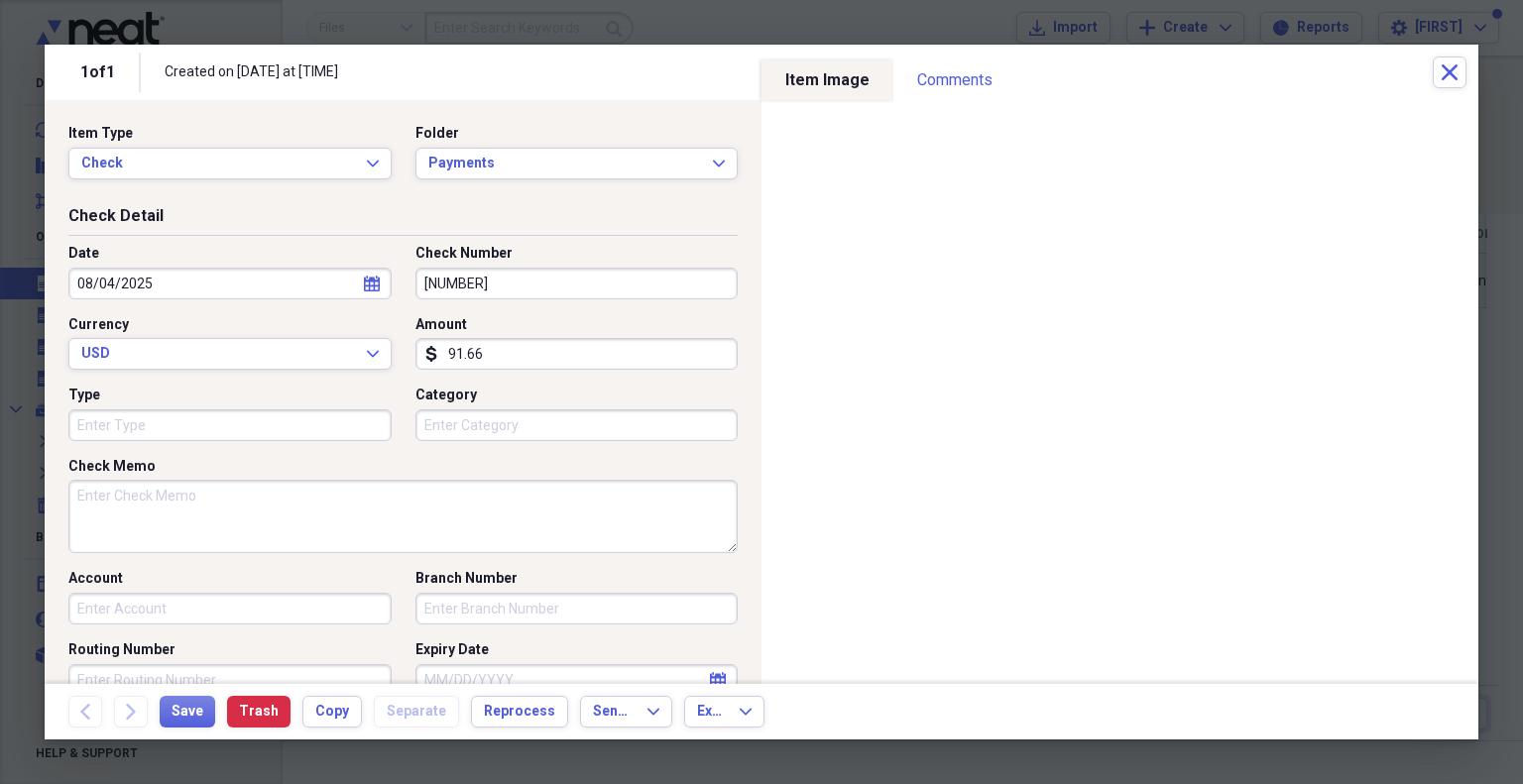 type on "916.66" 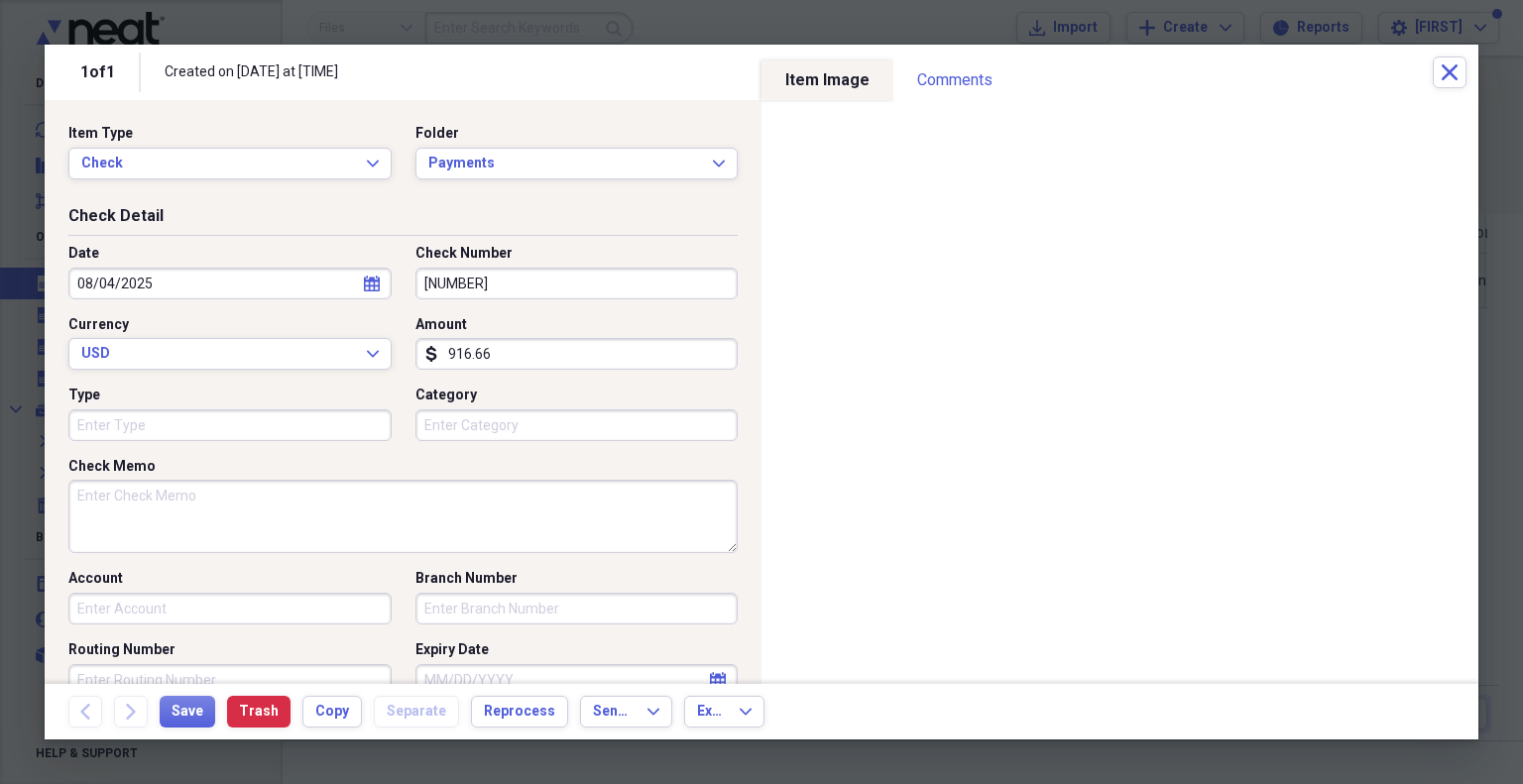 click on "Category" at bounding box center (577, 425) 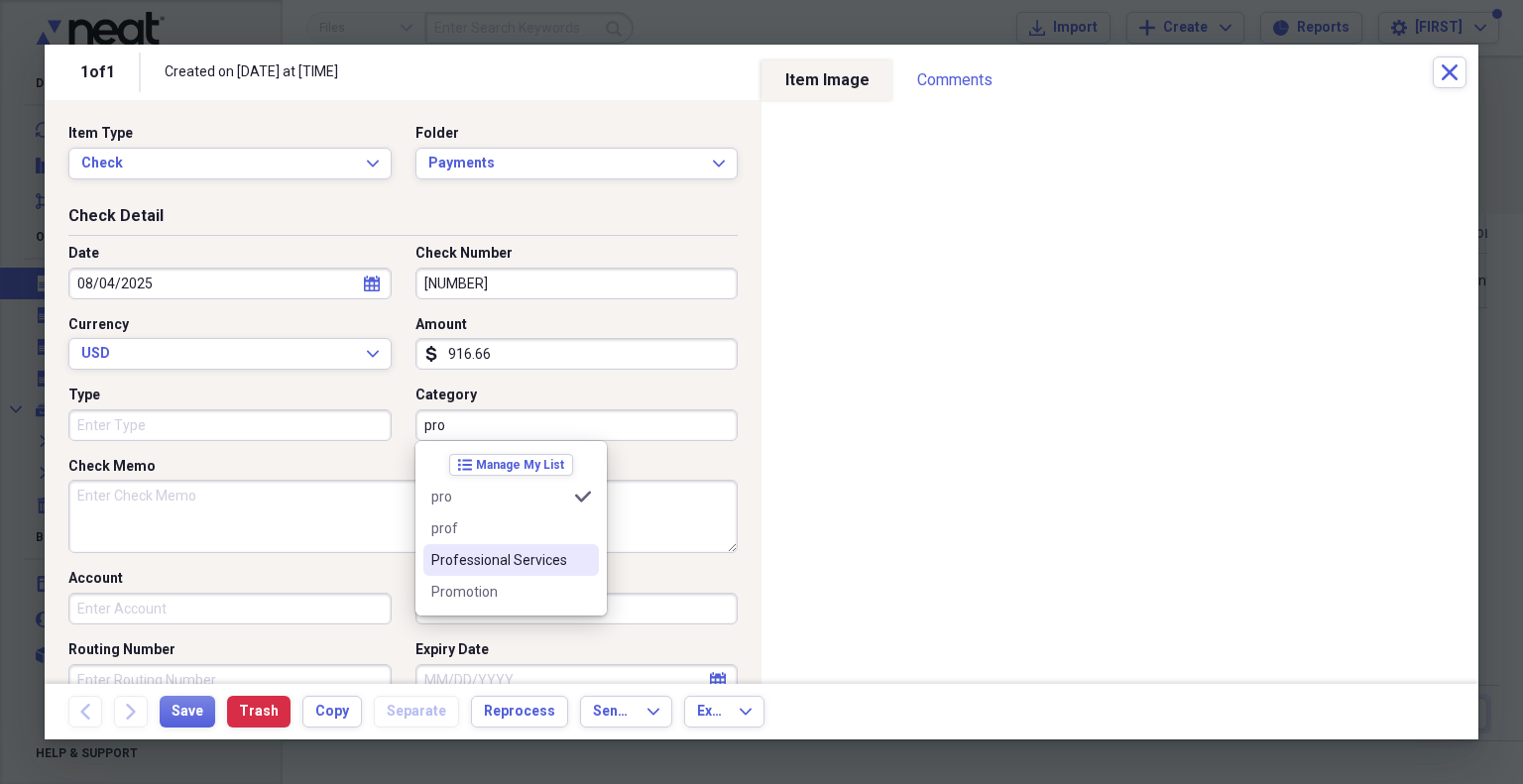 click on "Professional Services" at bounding box center (511, 560) 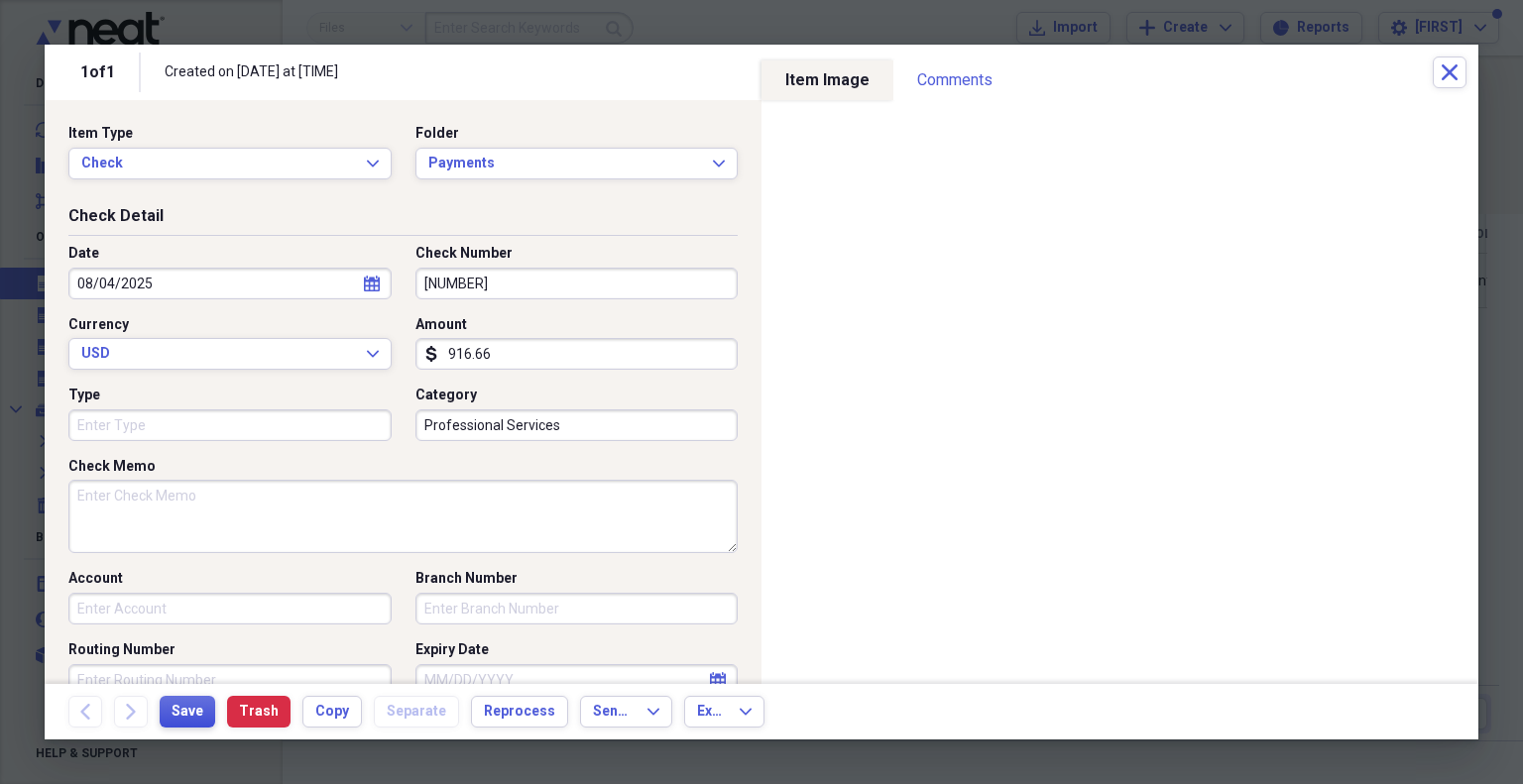 click on "Save" at bounding box center (187, 712) 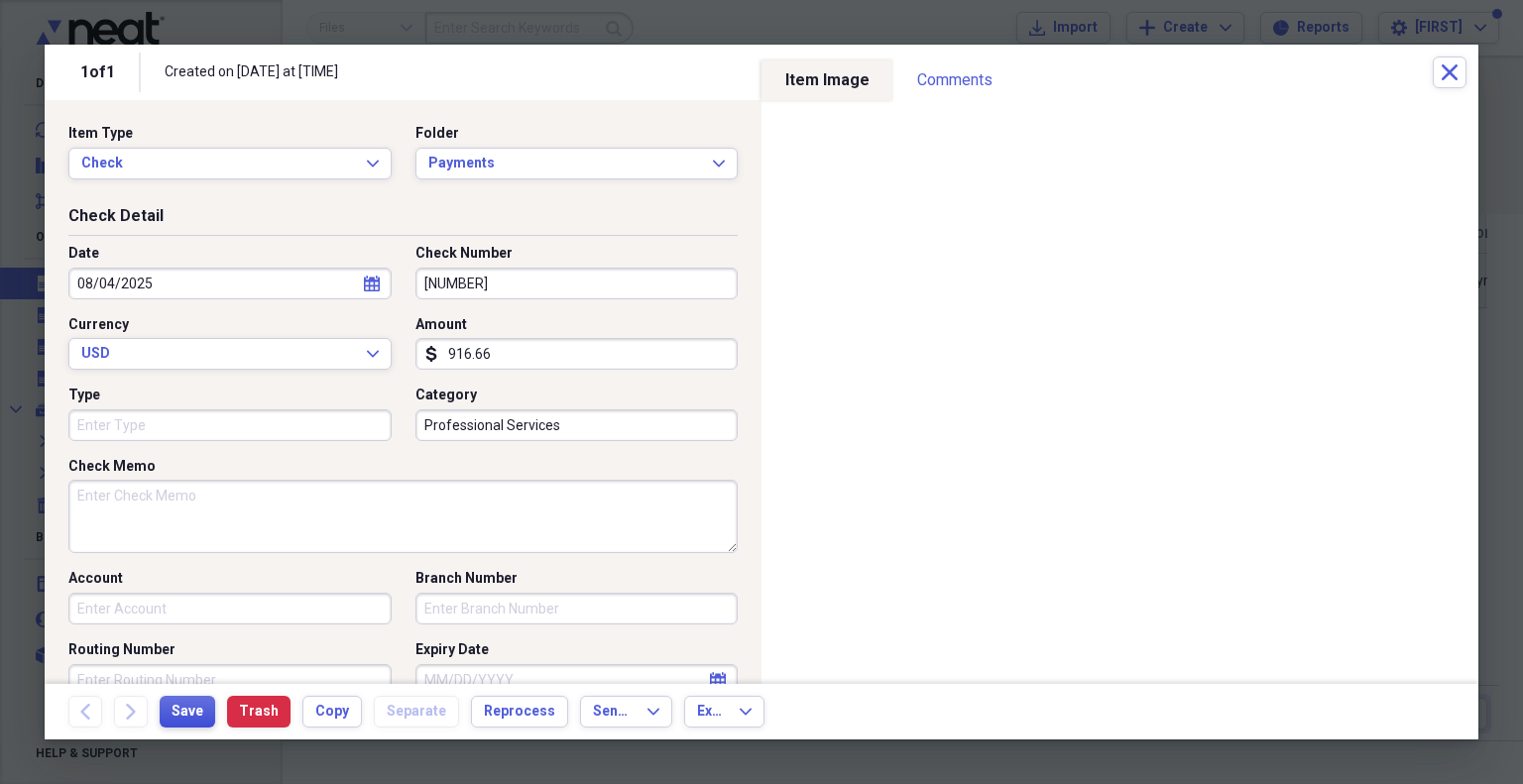 click on "Save" at bounding box center (187, 712) 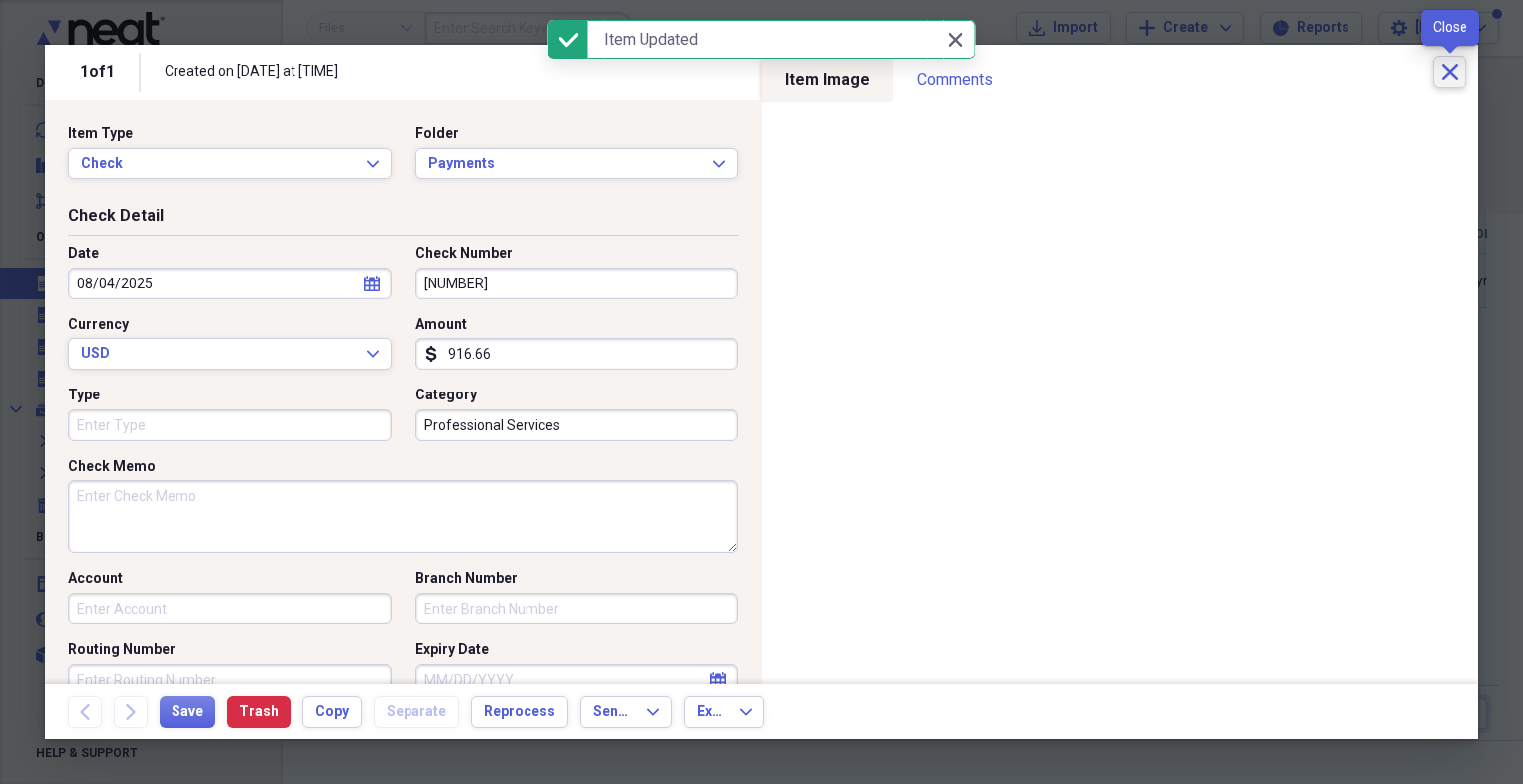 click on "Close" 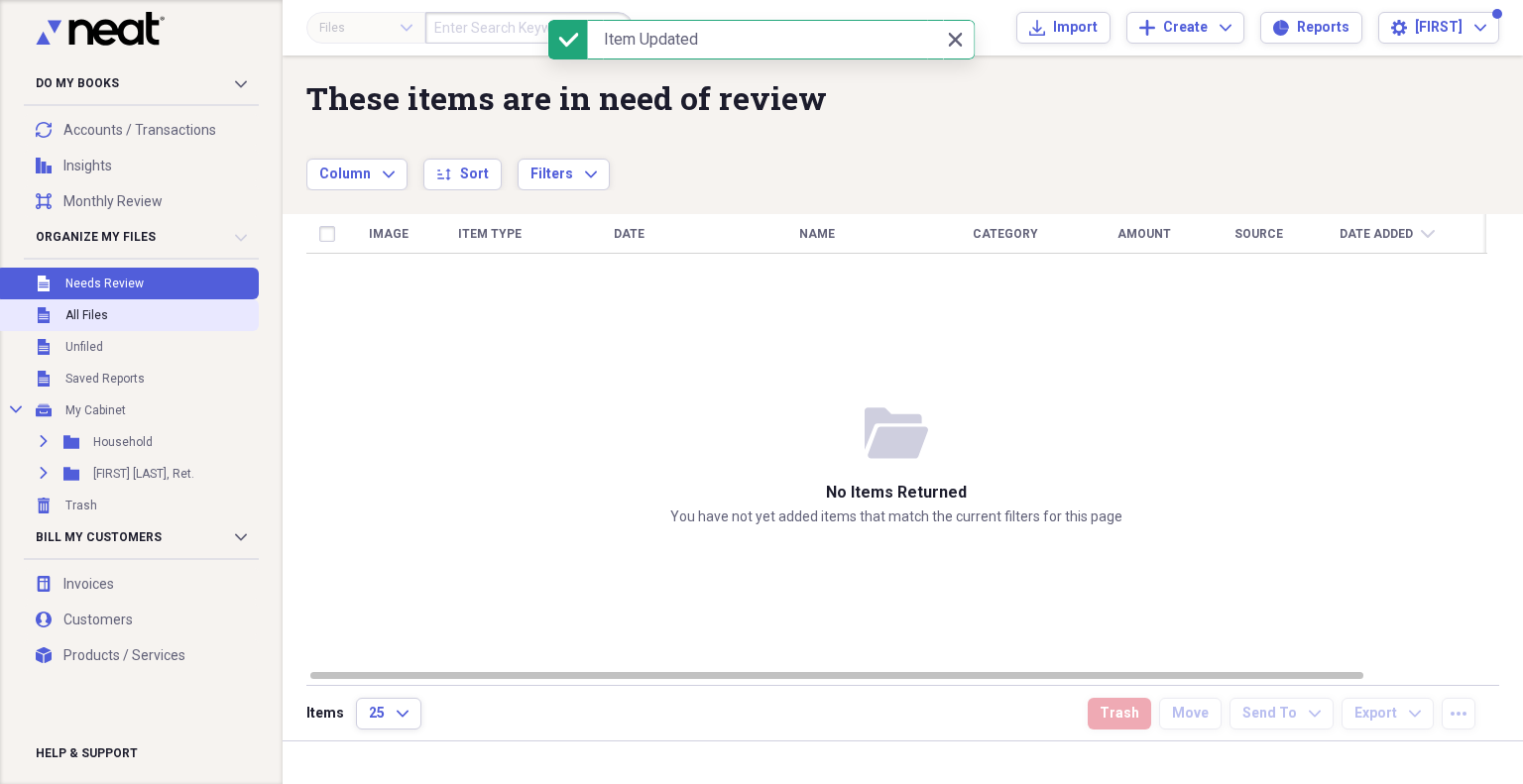 click on "Unfiled All Files" at bounding box center (127, 315) 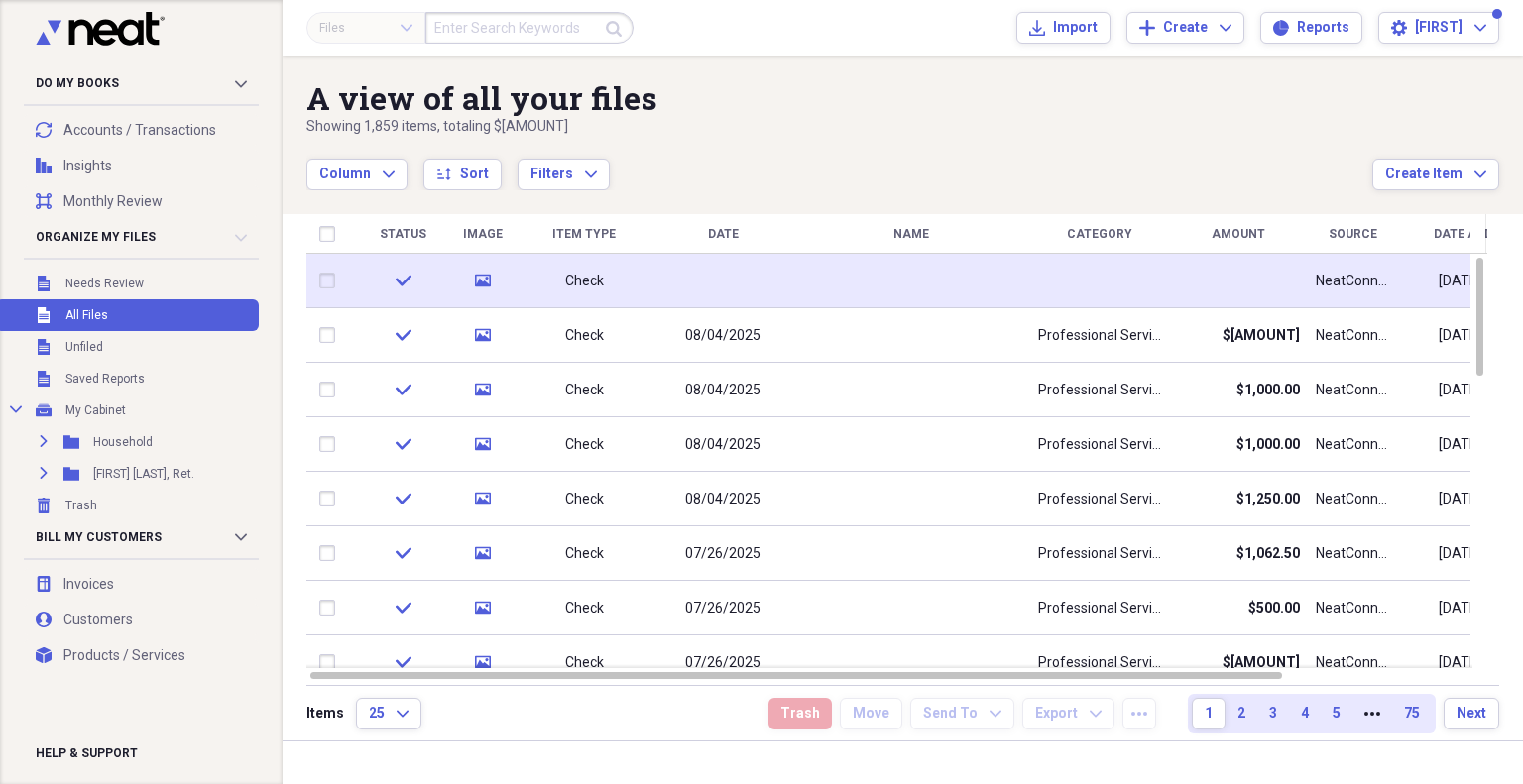 click at bounding box center (723, 280) 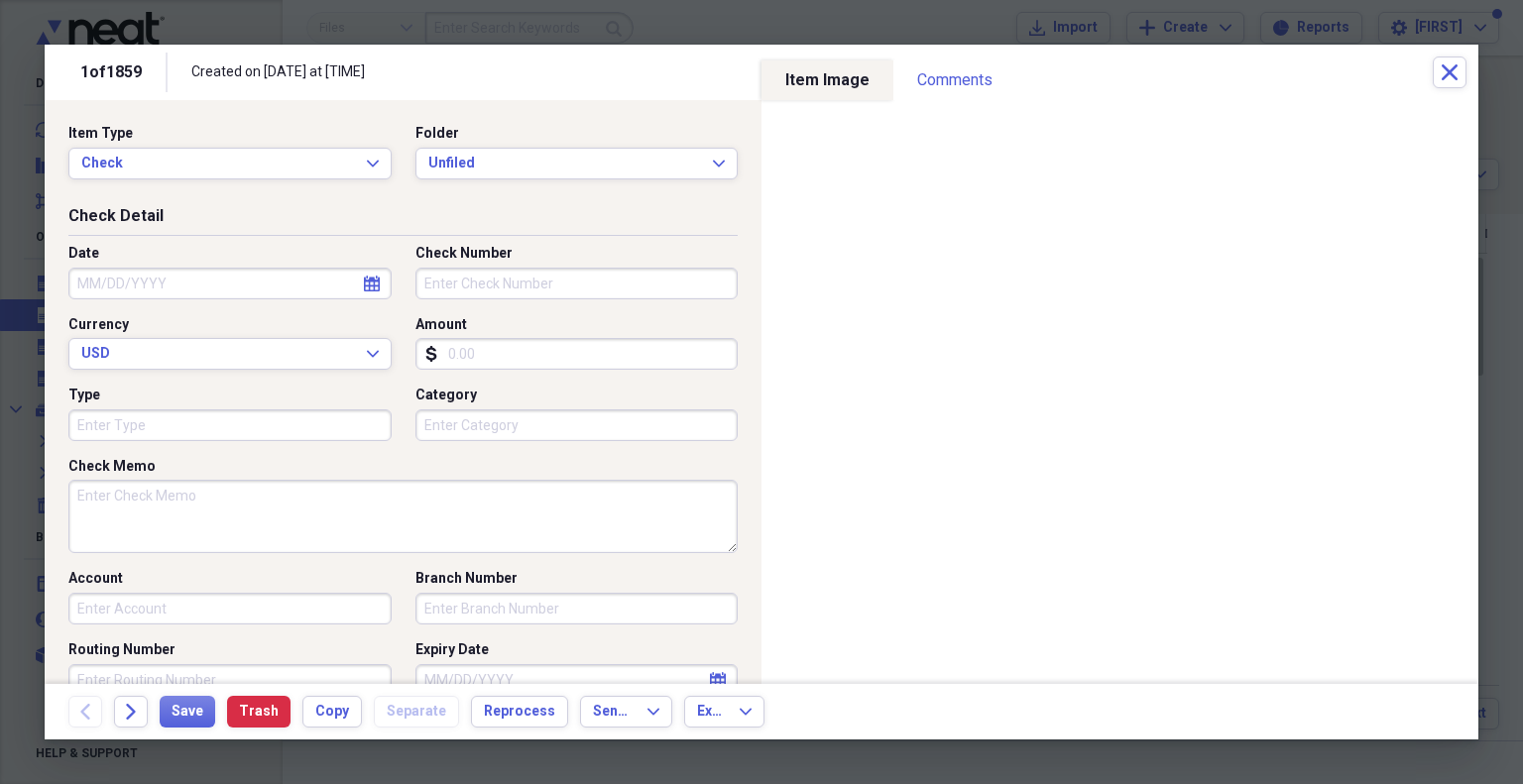 click on "Check Number" at bounding box center [577, 283] 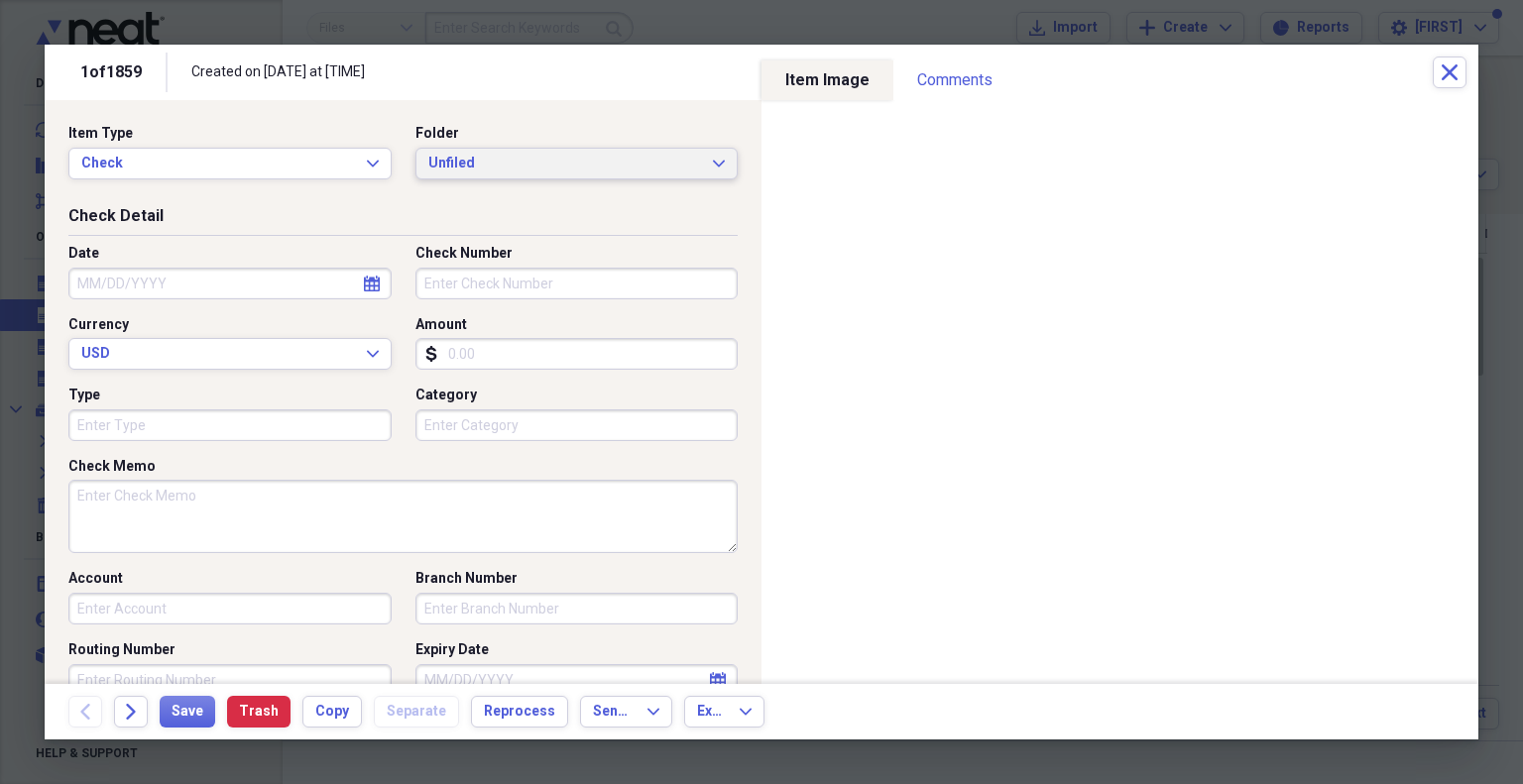 click 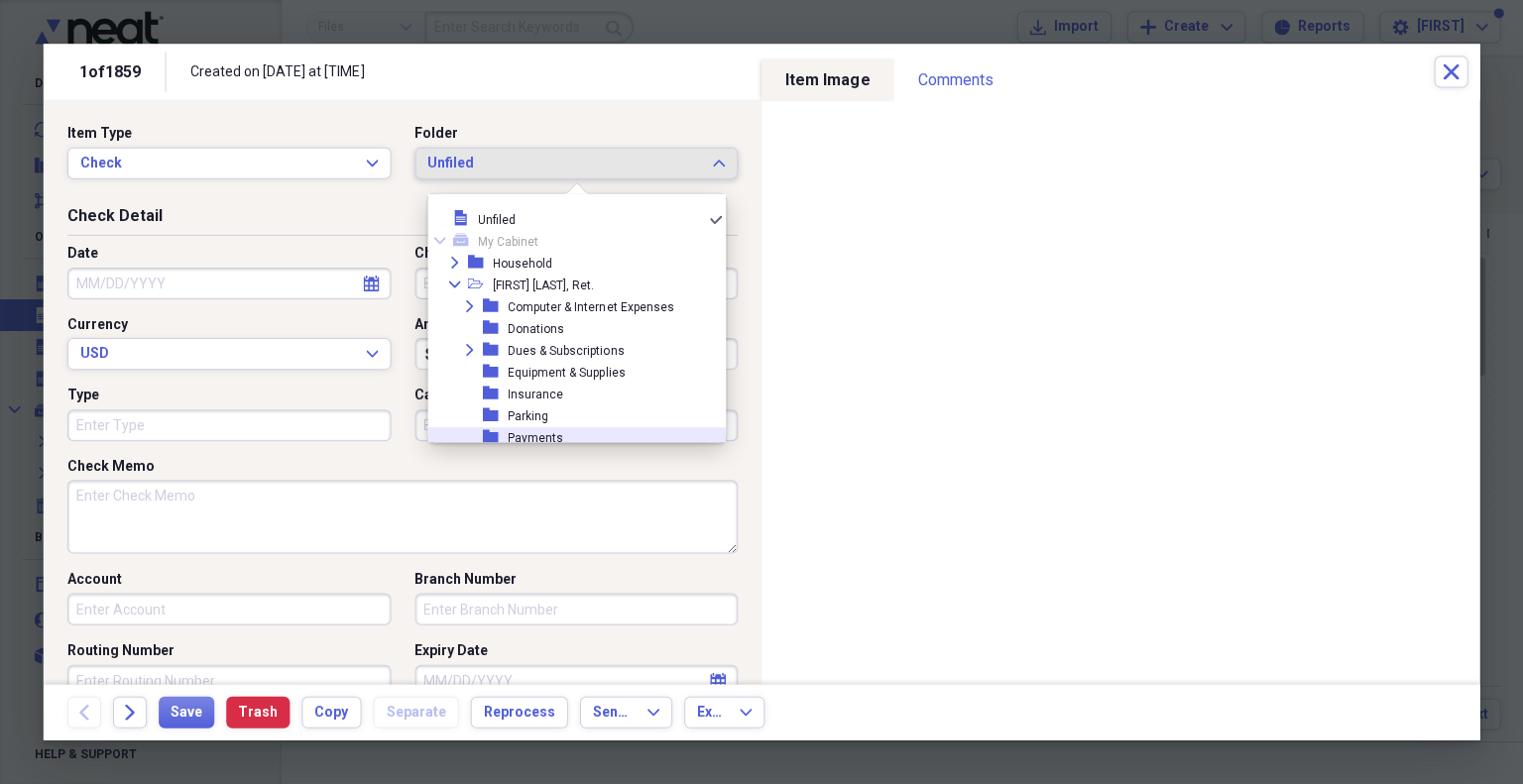 click on "folder Payments" at bounding box center (569, 438) 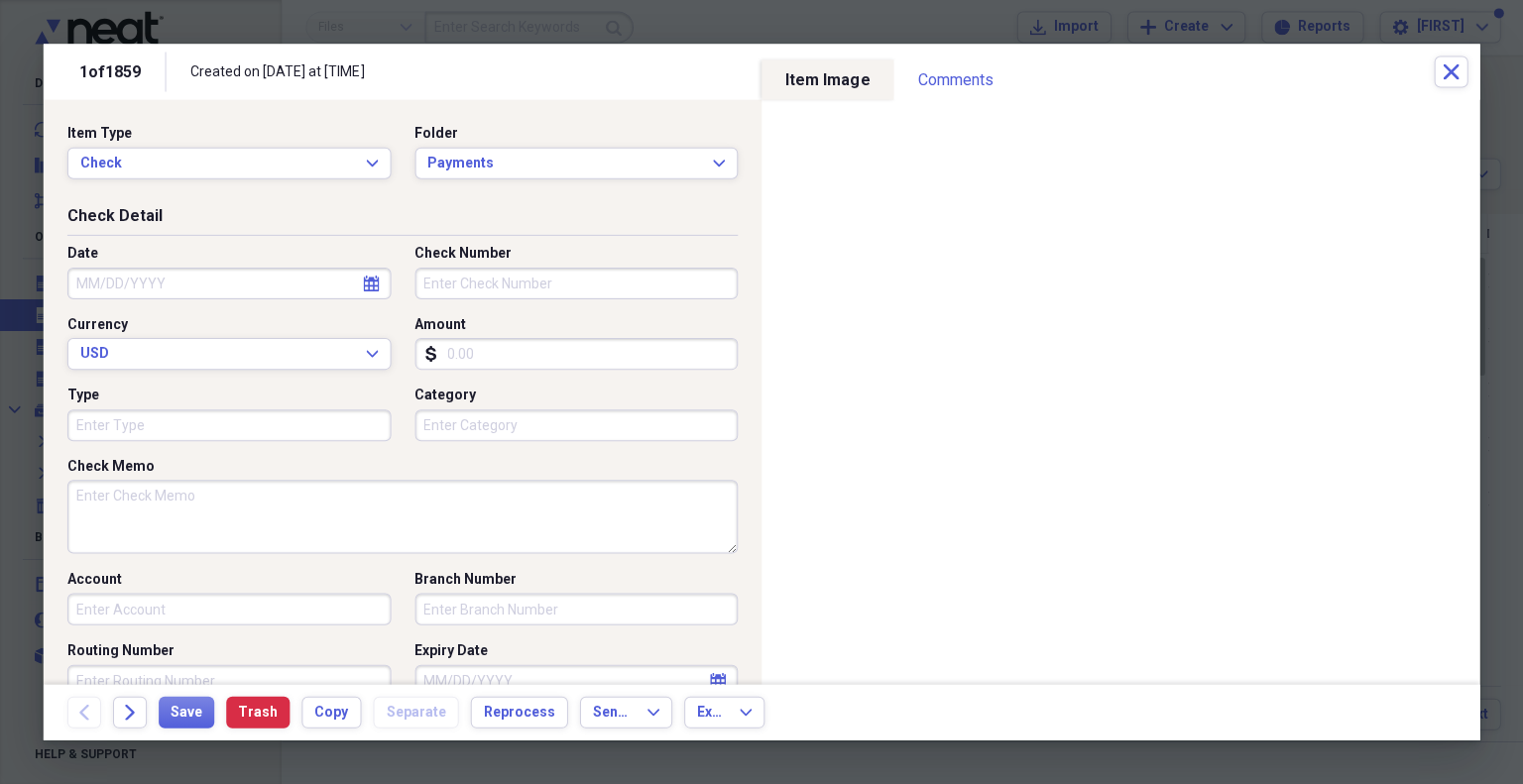 click on "calendar" 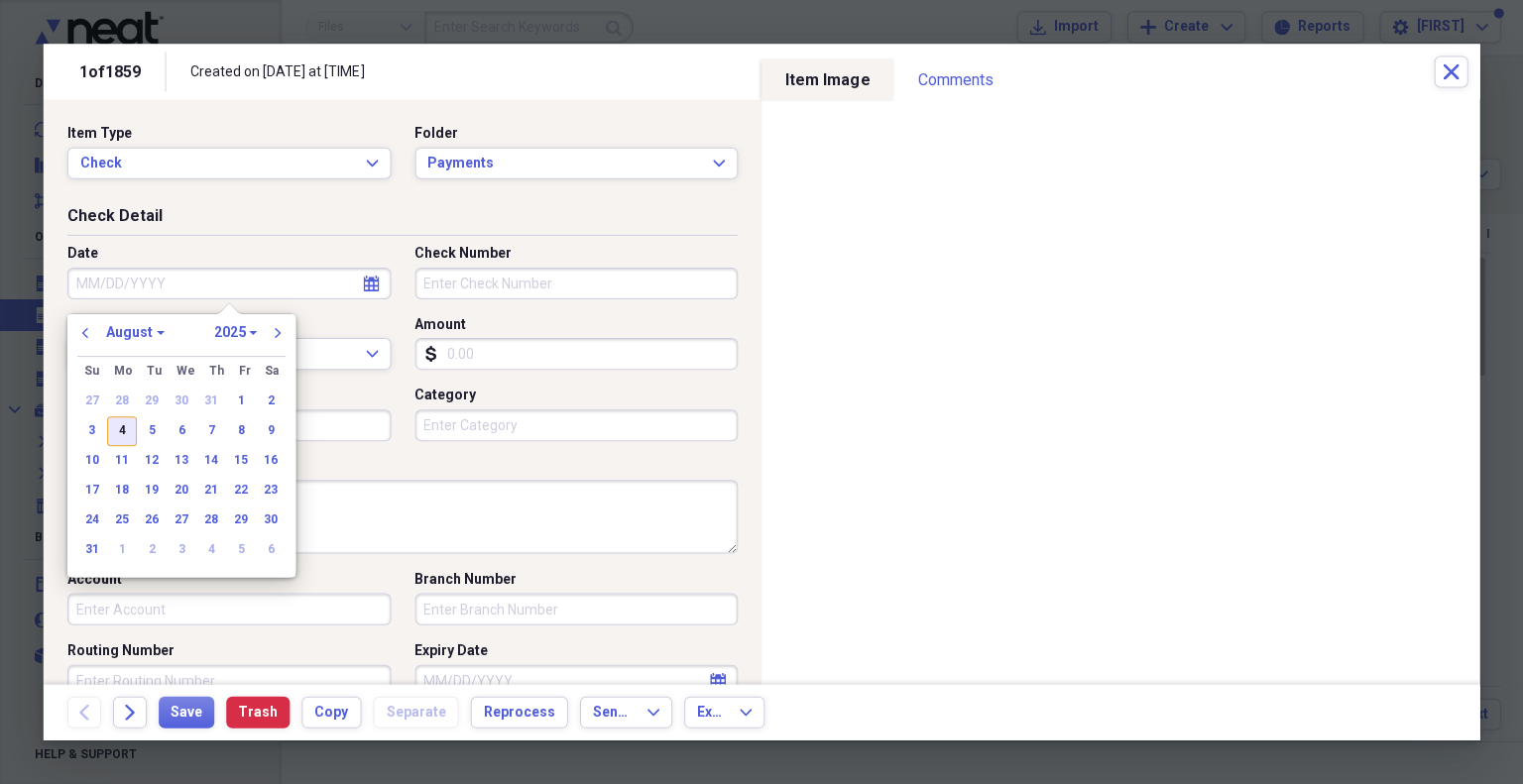 click on "4" at bounding box center [123, 431] 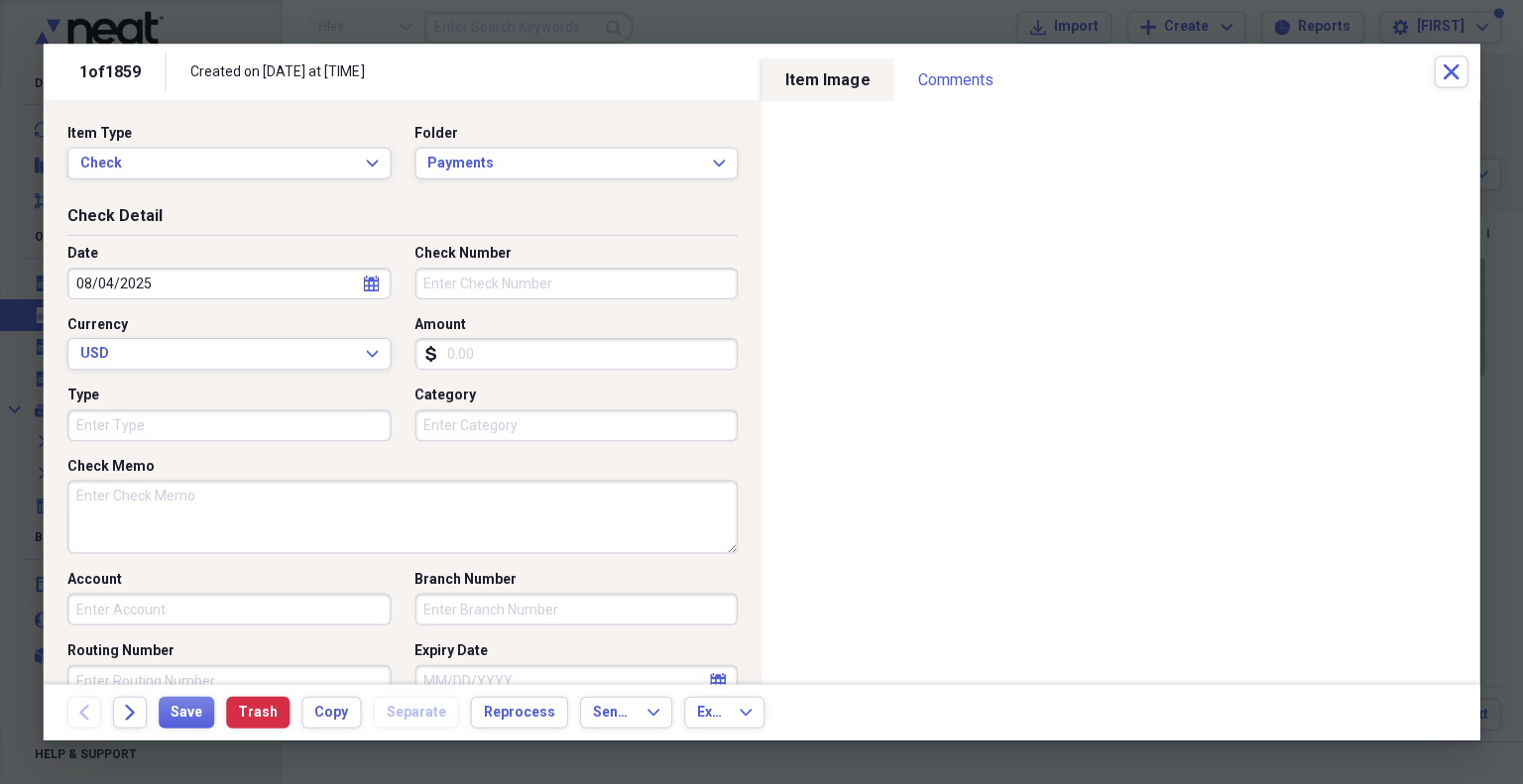 click on "Check Number" at bounding box center [577, 283] 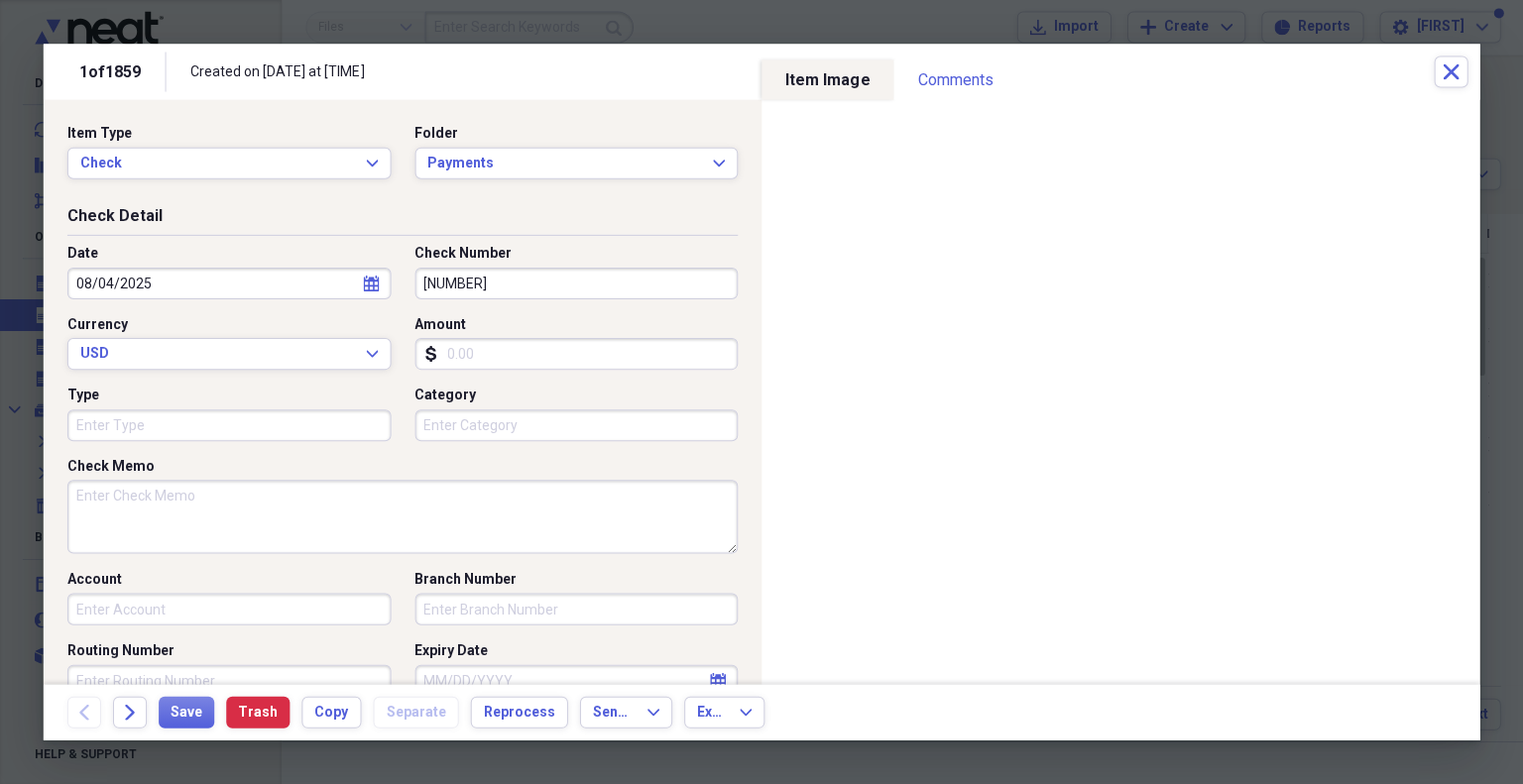 type on "[NUMBER]" 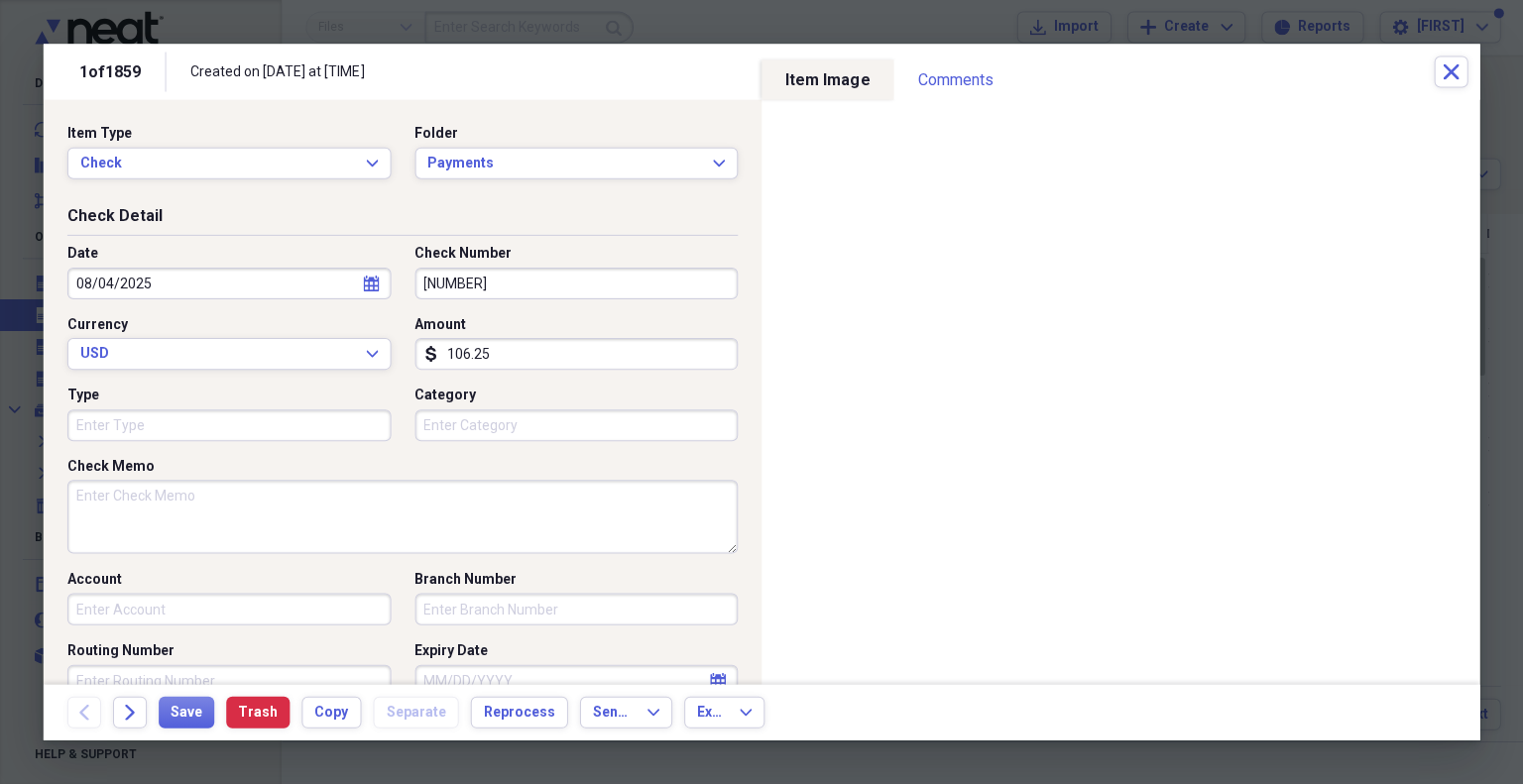 type on "1062.50" 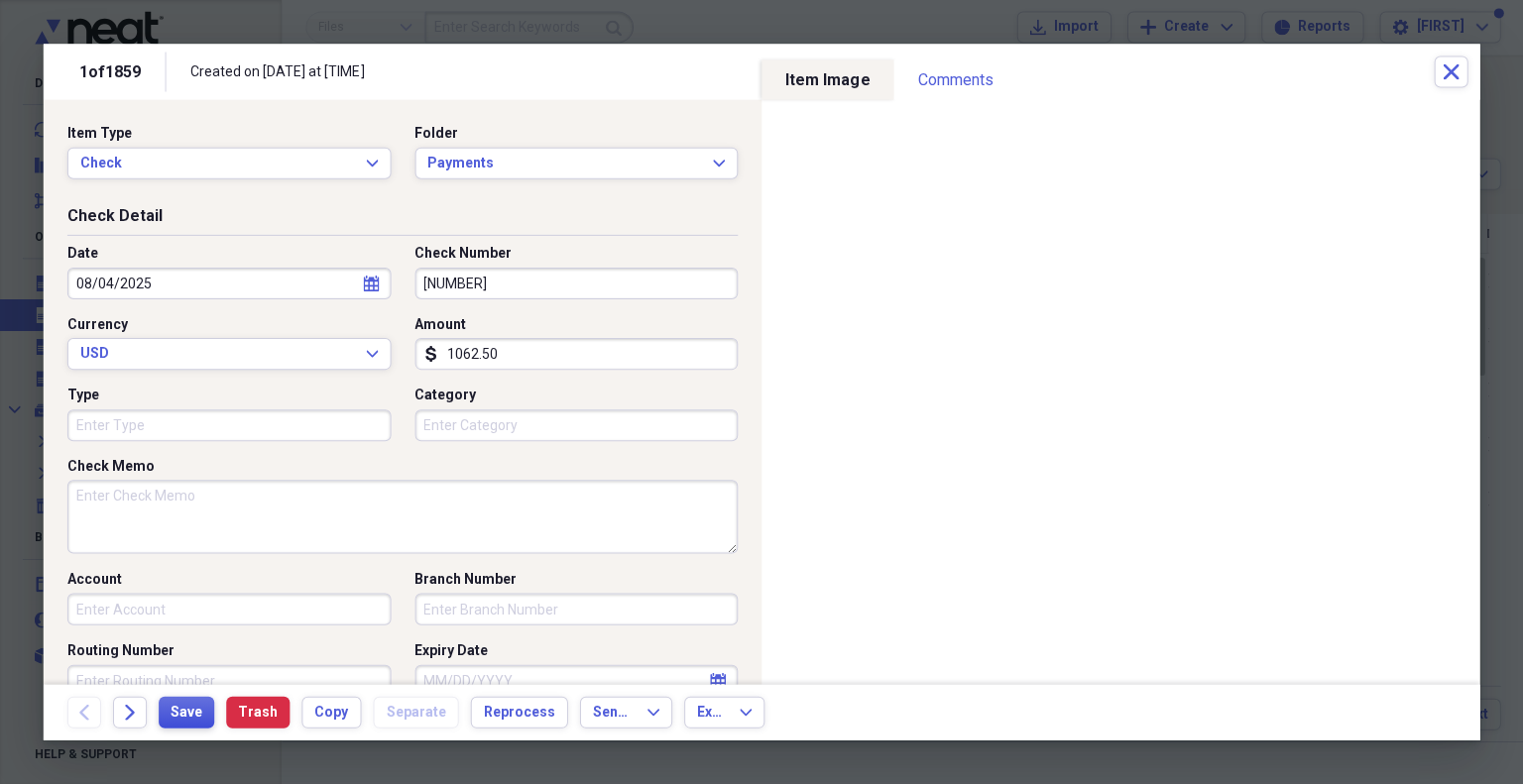 click on "Save" at bounding box center (187, 712) 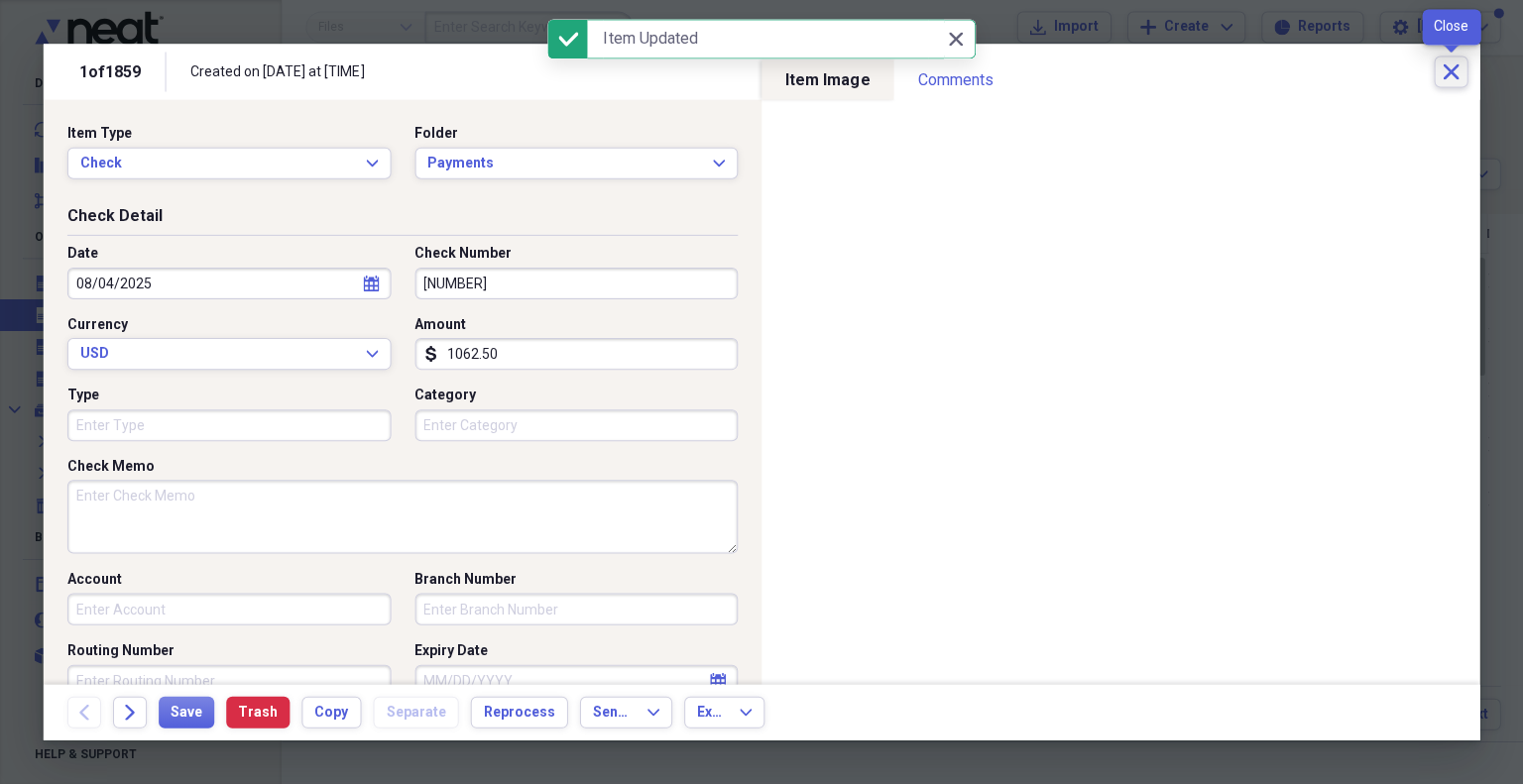 click on "Close" 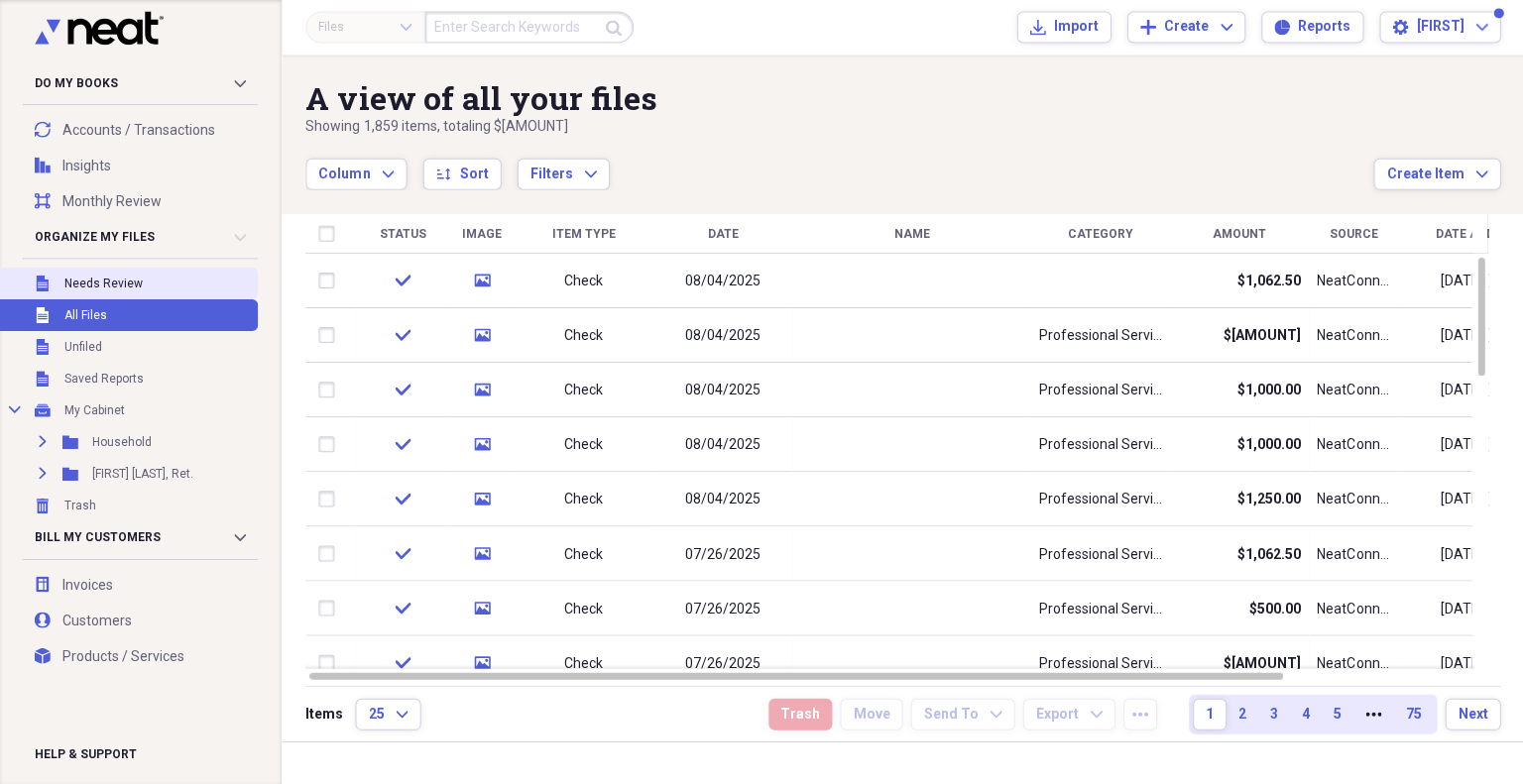 click on "Unfiled Needs Review" at bounding box center [127, 283] 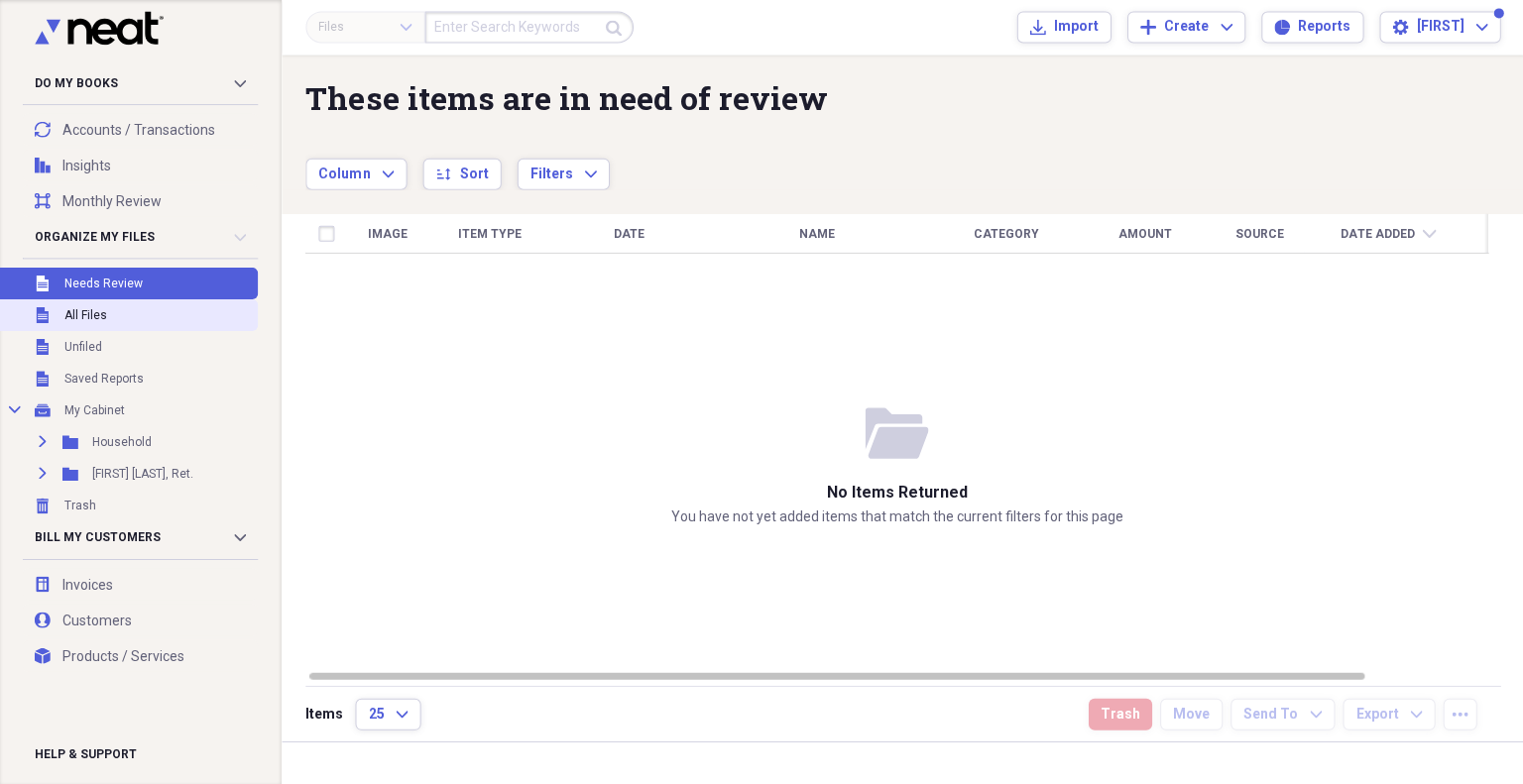 click on "Unfiled All Files" at bounding box center [127, 315] 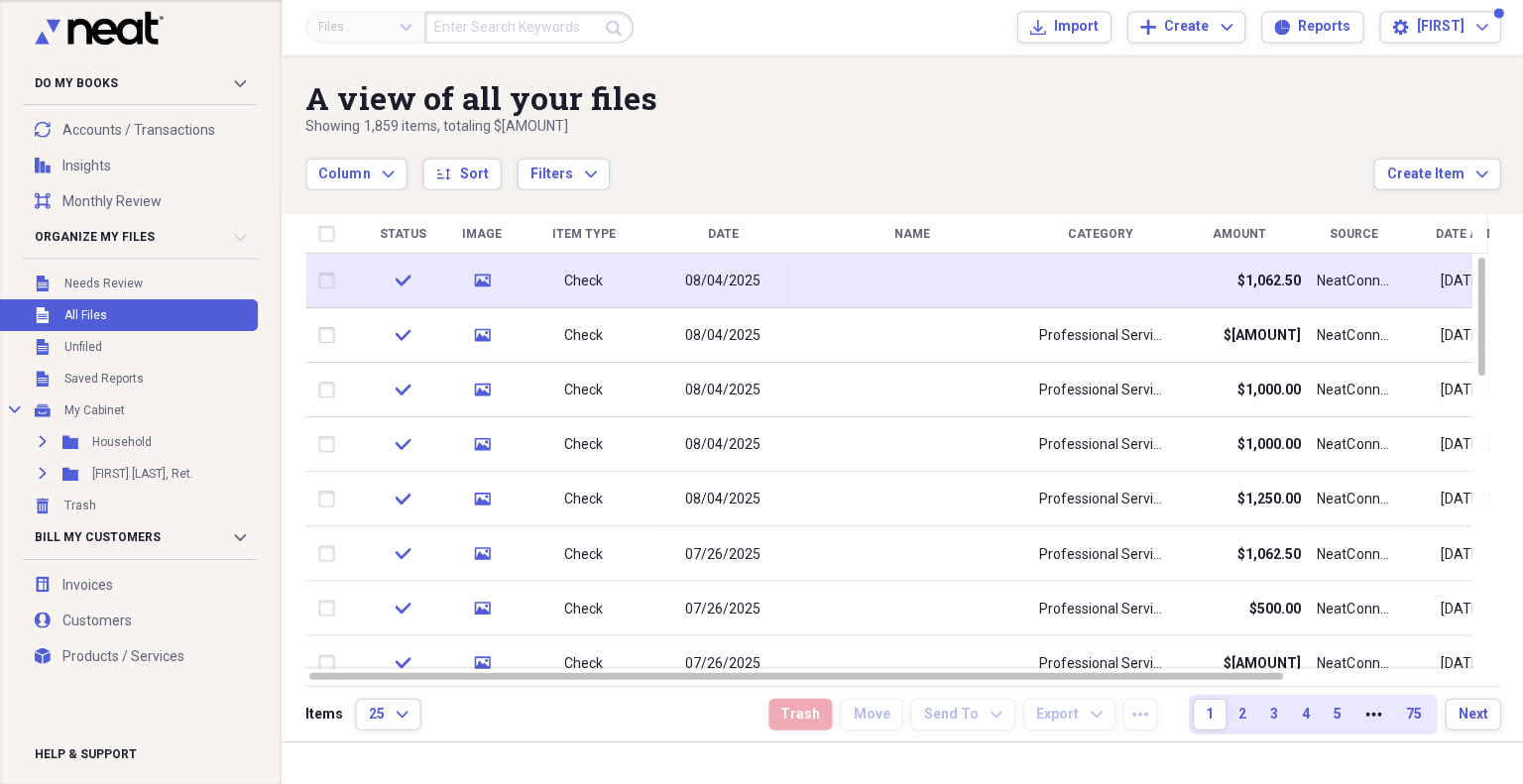 click on "Check" at bounding box center [584, 281] 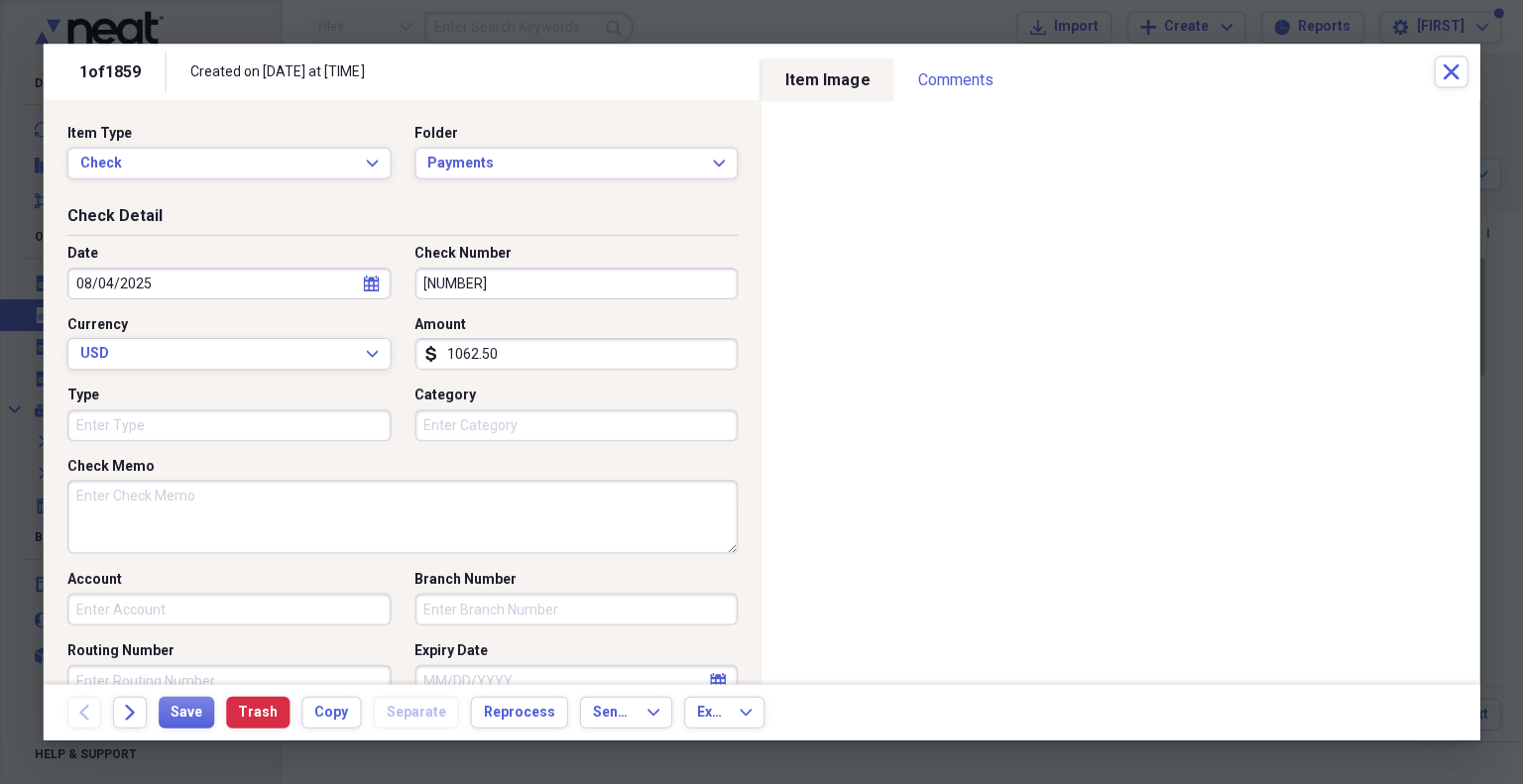 click on "Category" at bounding box center (577, 425) 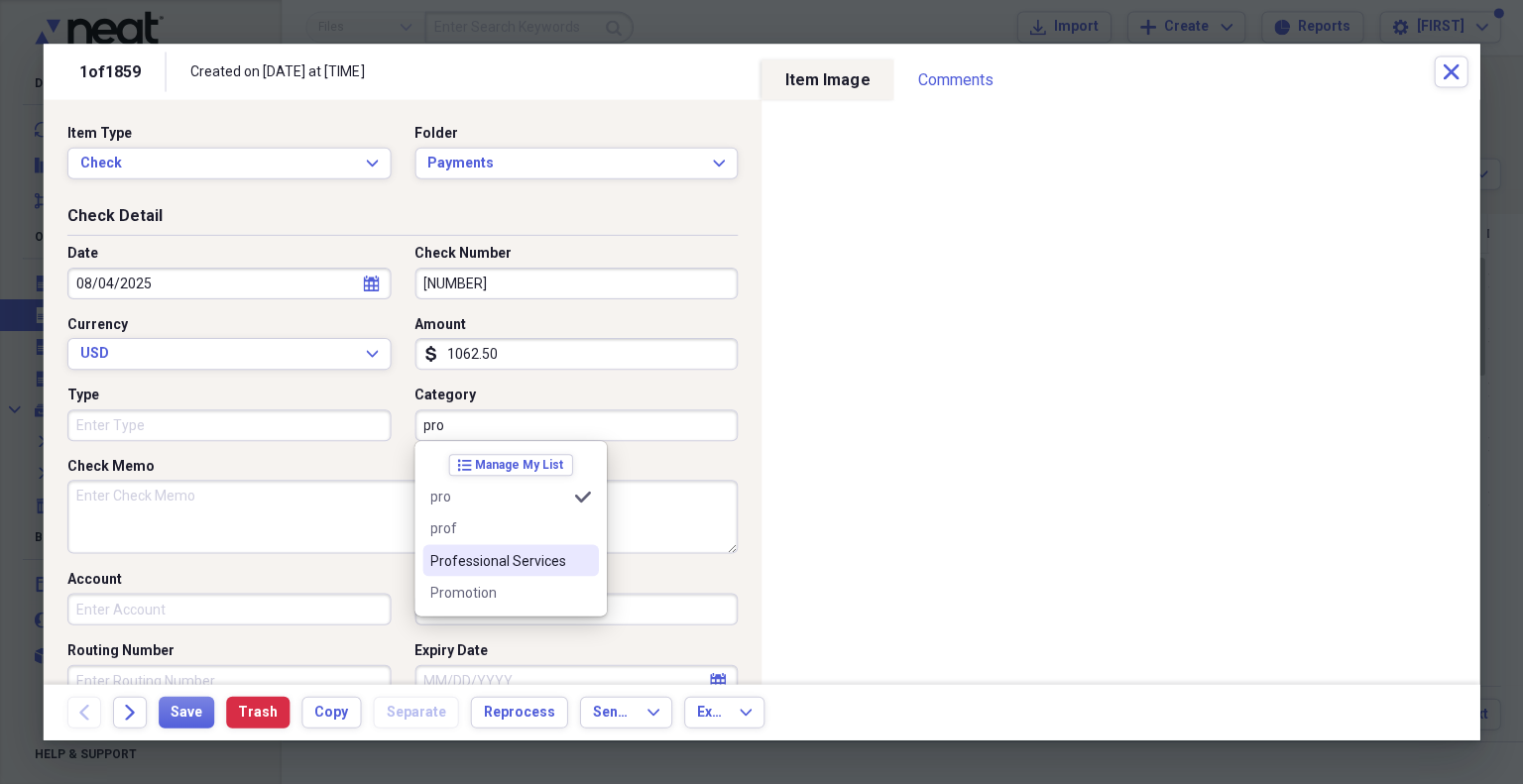 click on "Professional Services" at bounding box center (499, 560) 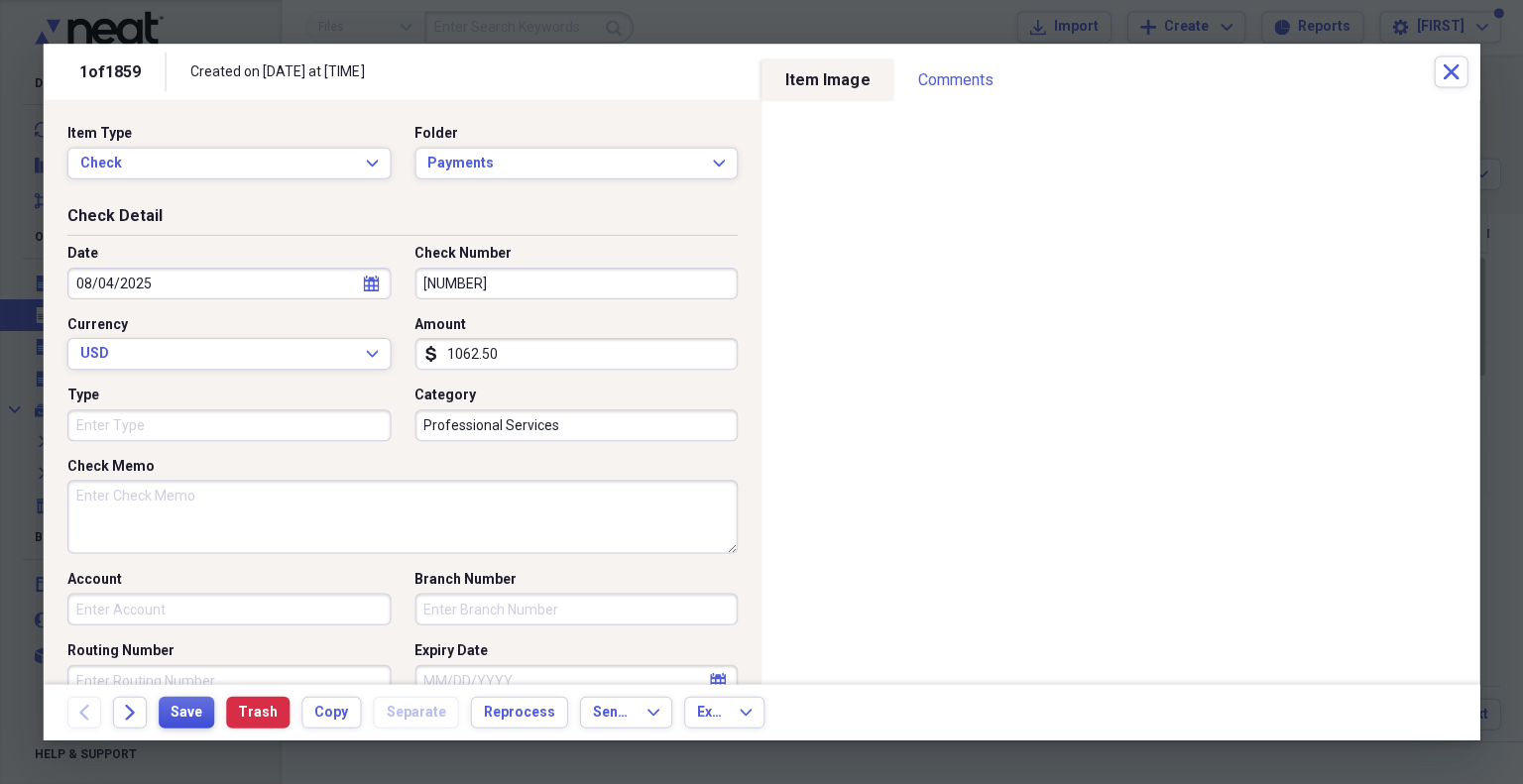 click on "Save" at bounding box center (187, 712) 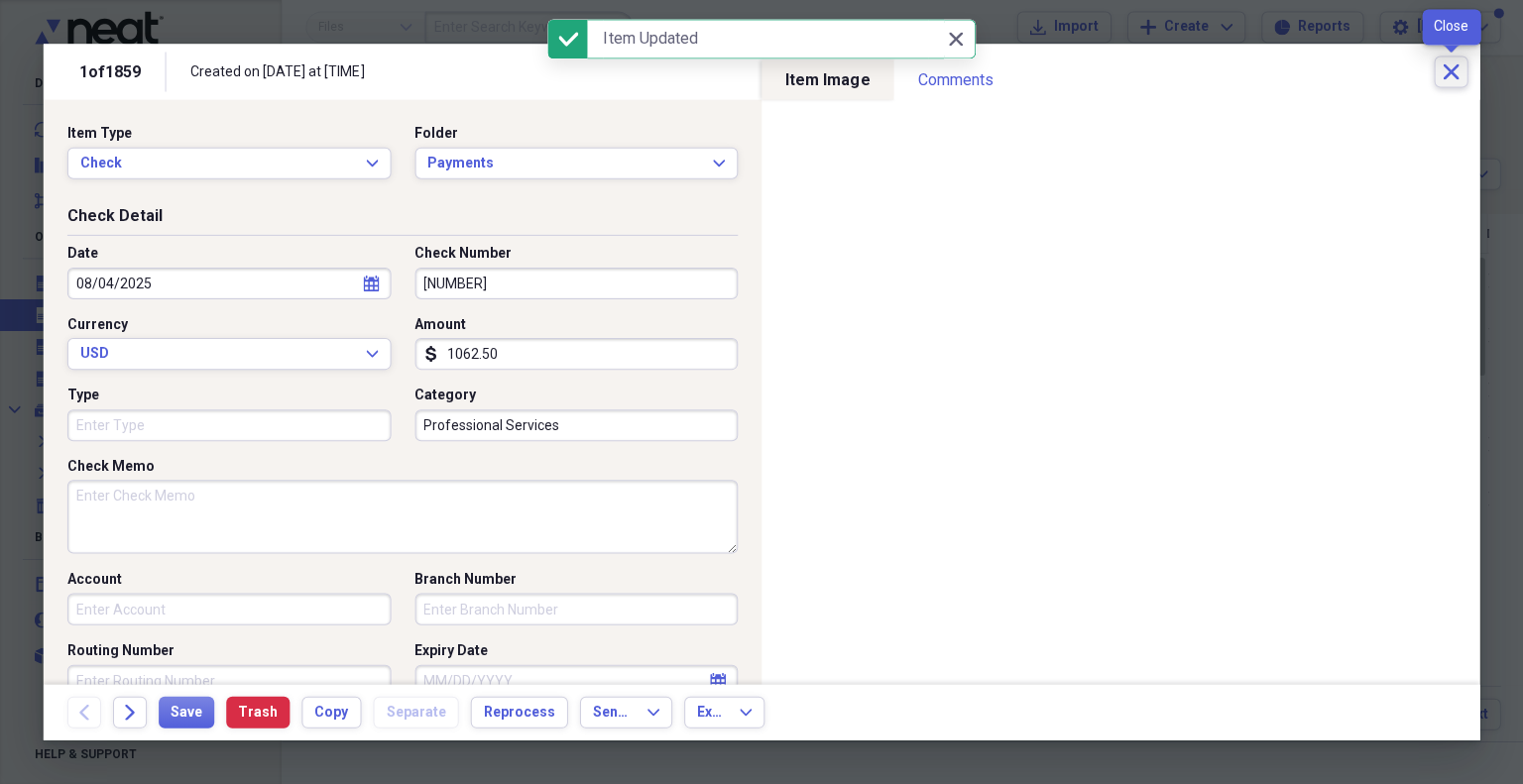 click 